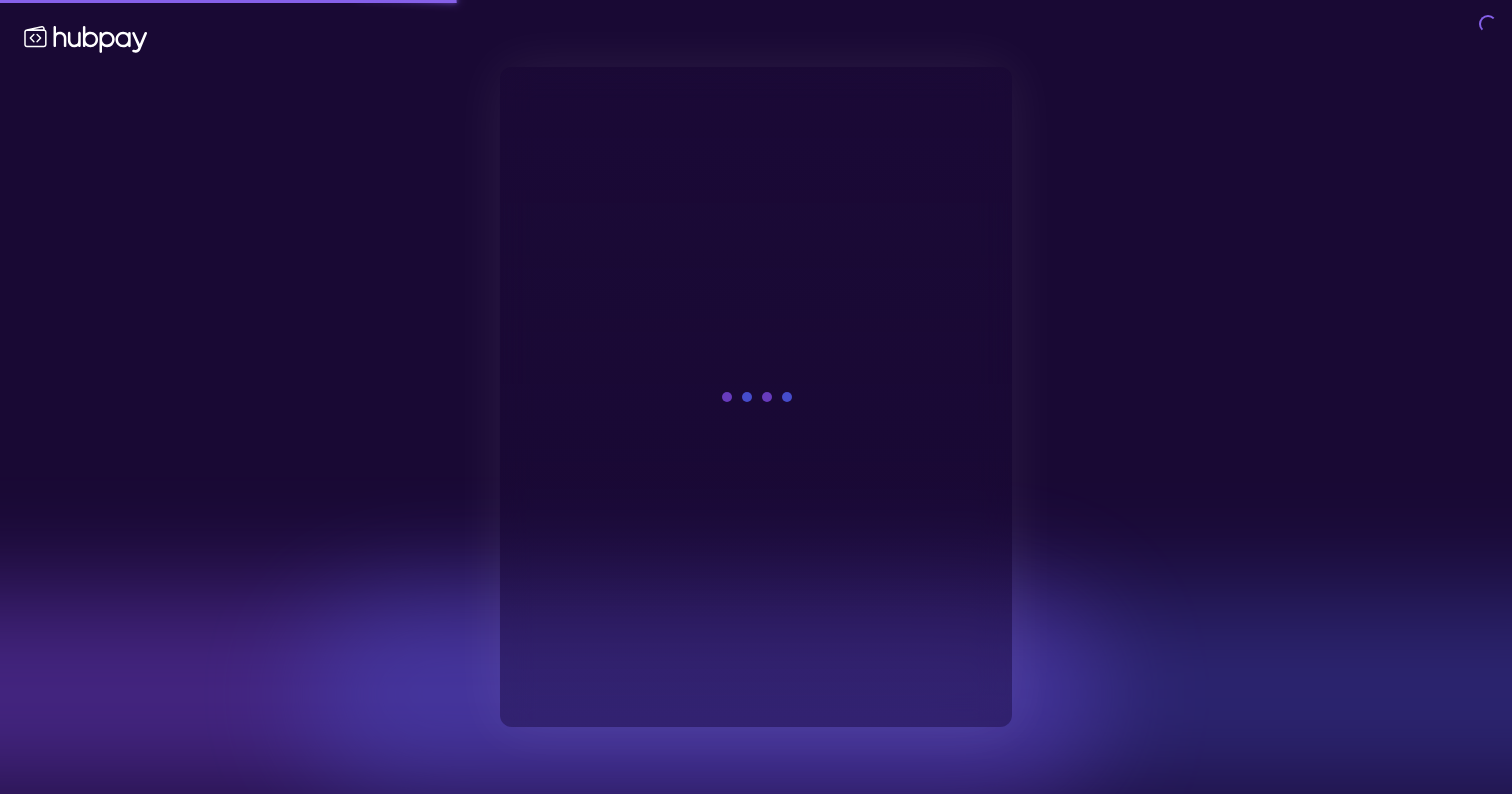 scroll, scrollTop: 0, scrollLeft: 0, axis: both 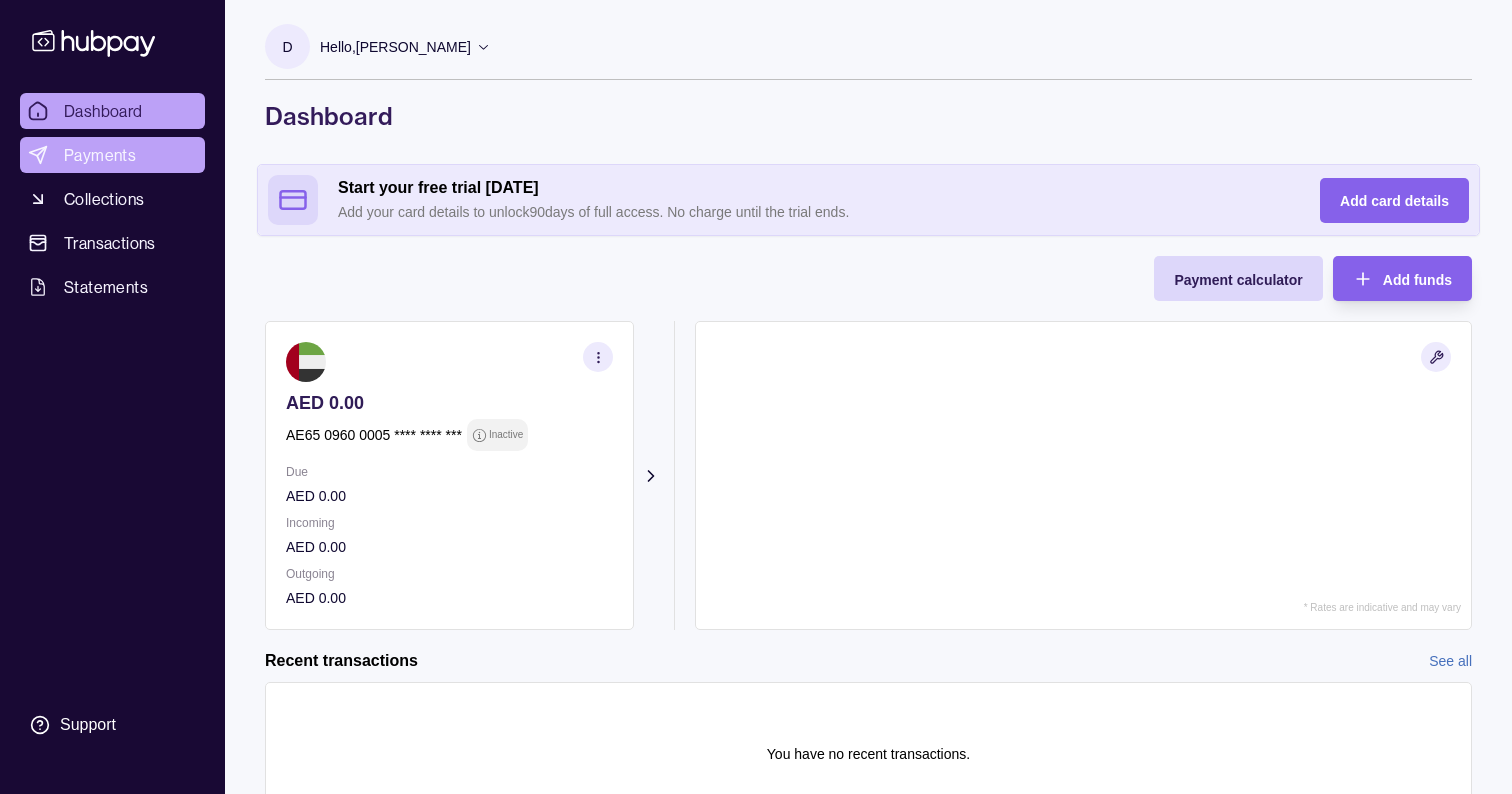 click on "Payments" at bounding box center [100, 155] 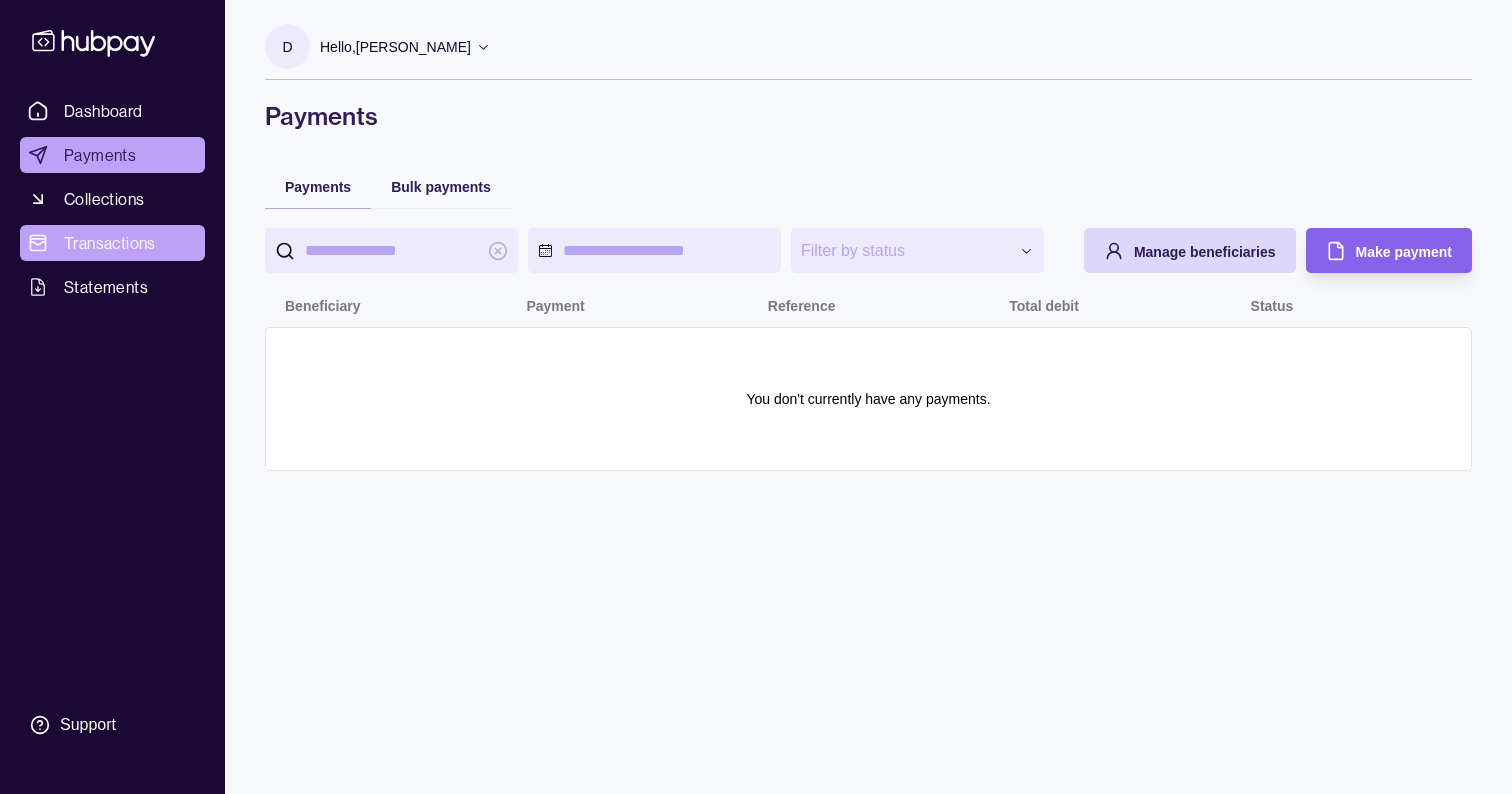 click on "Transactions" at bounding box center [110, 243] 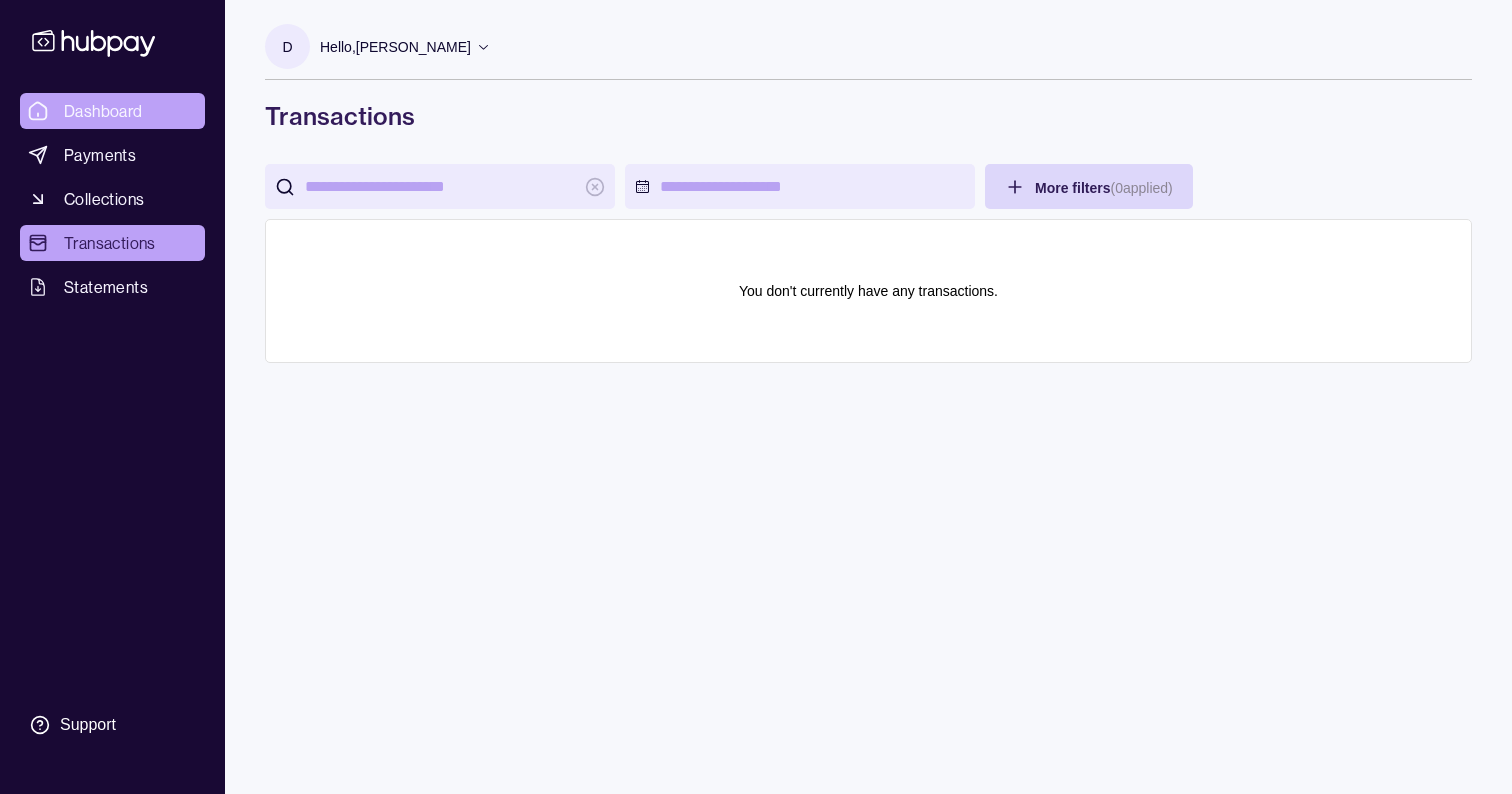 click on "Dashboard" at bounding box center [103, 111] 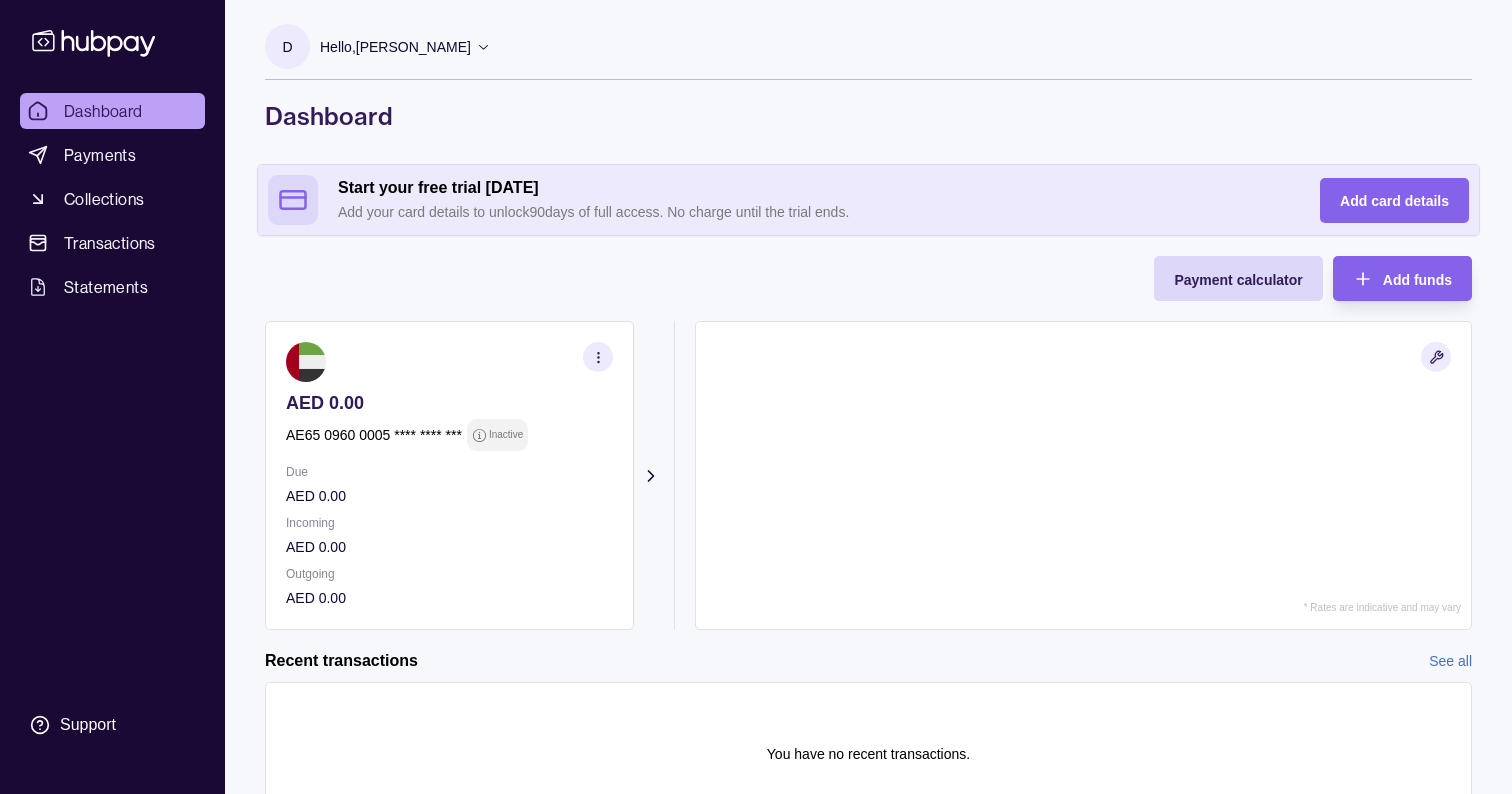 click at bounding box center (598, 357) 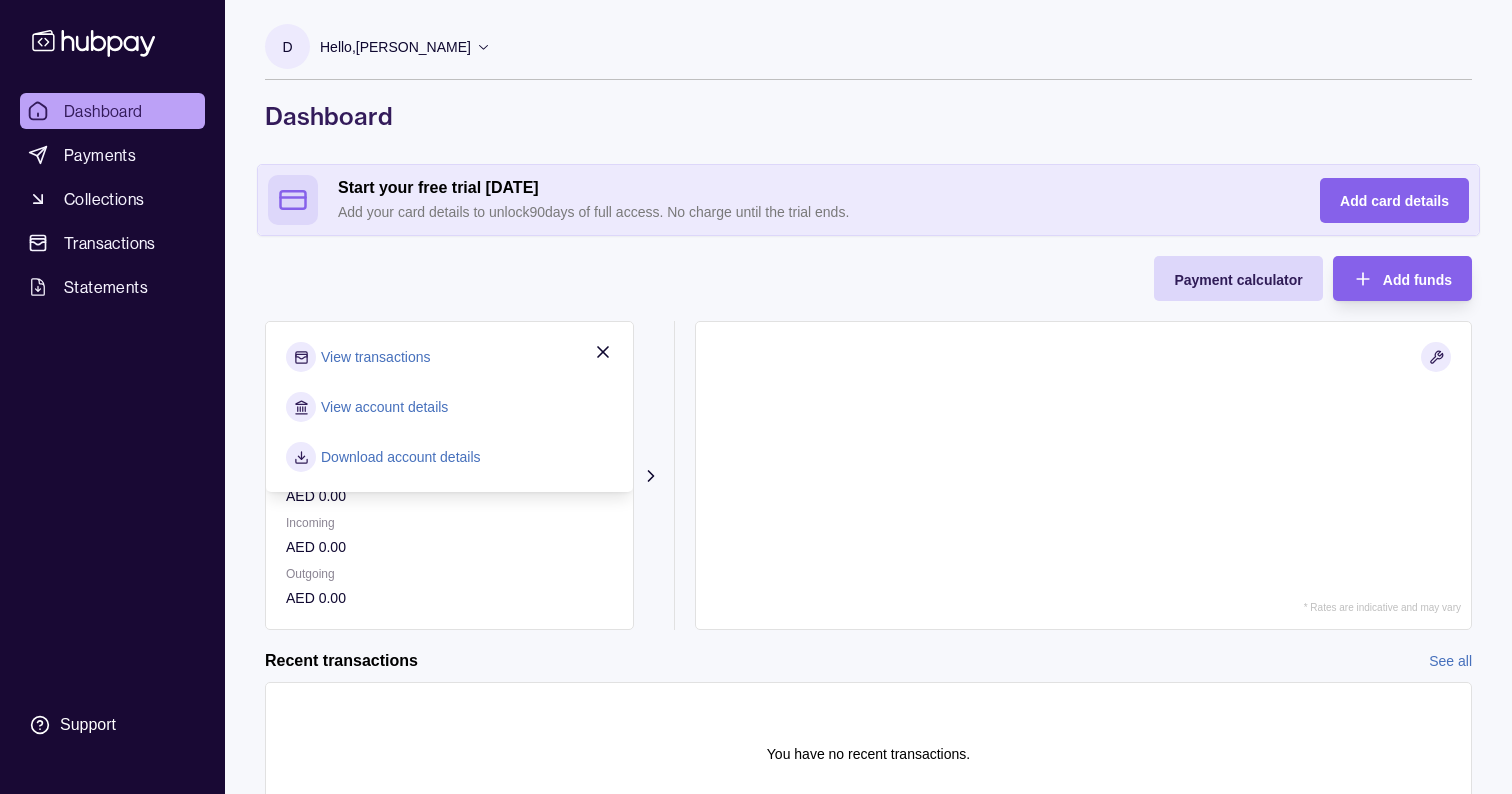 click on "Payment calculator Add funds AED 0.00 AE65 0960 0005 **** **** *** Inactive Due AED 0.00 Incoming AED 0.00 Outgoing AED 0.00 View transactions View account details Download account details Request new currencies * Rates are indicative and may vary" at bounding box center (868, 443) 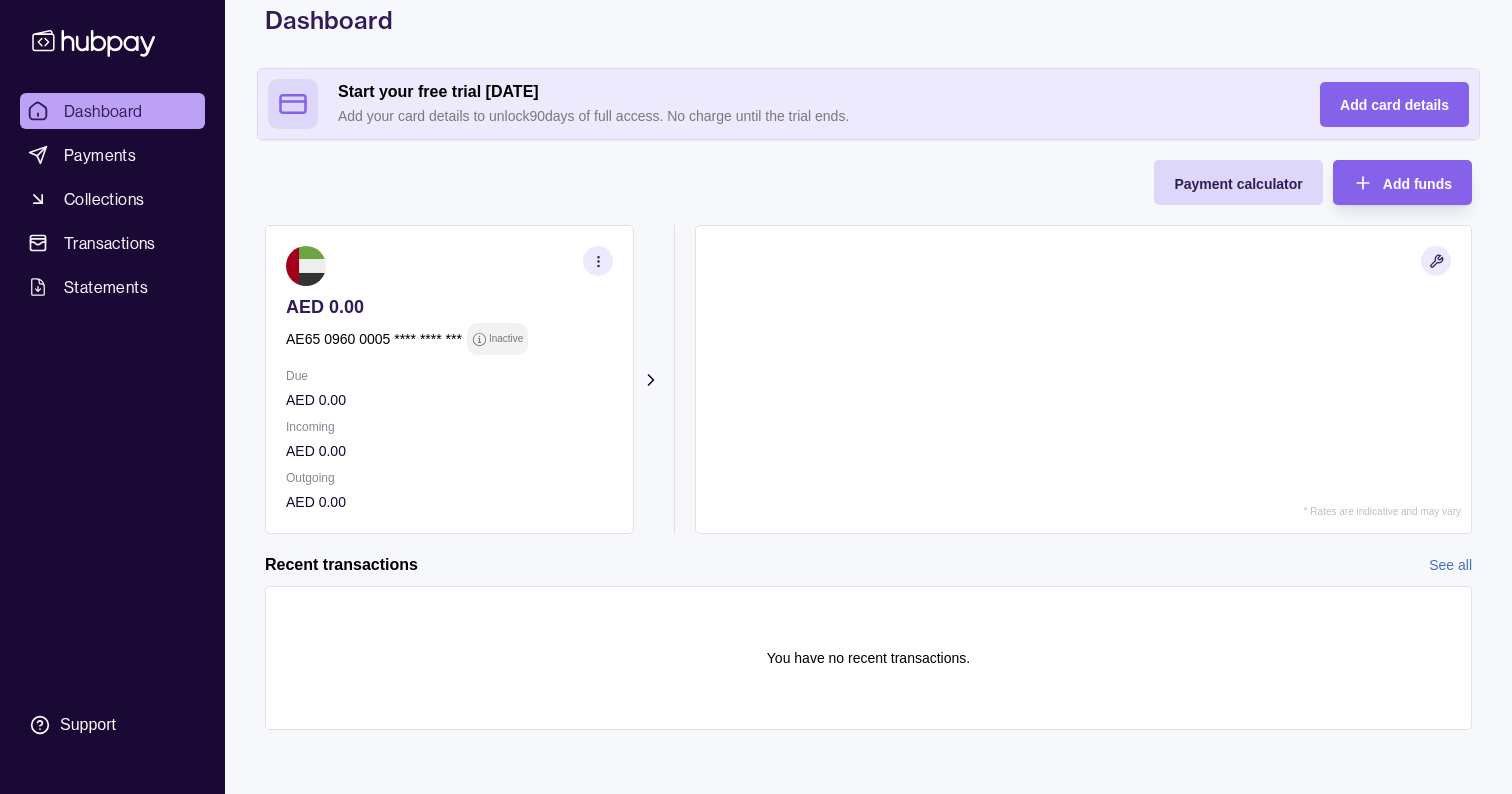 scroll, scrollTop: 0, scrollLeft: 0, axis: both 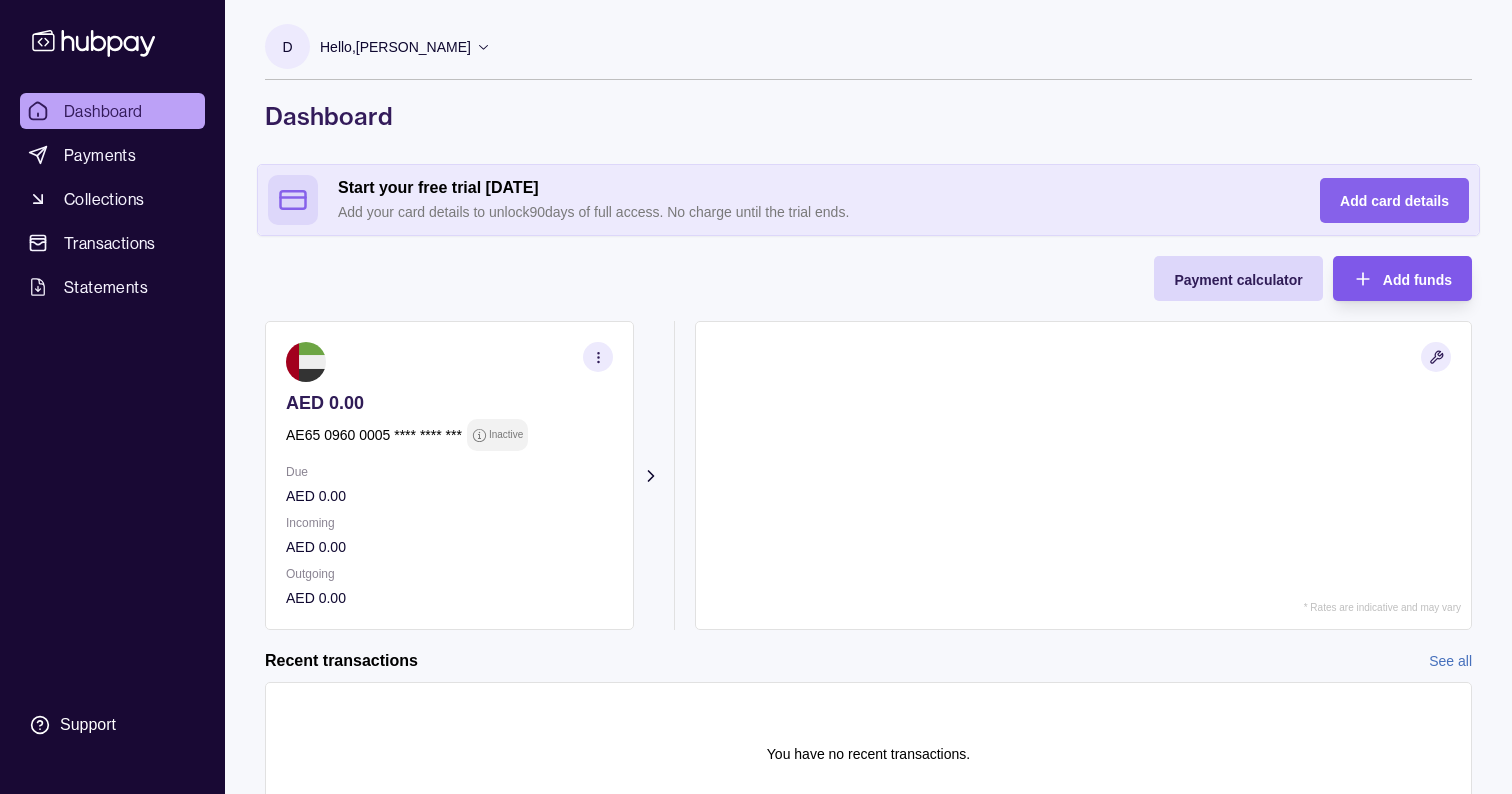 click on "Add funds" at bounding box center [1417, 280] 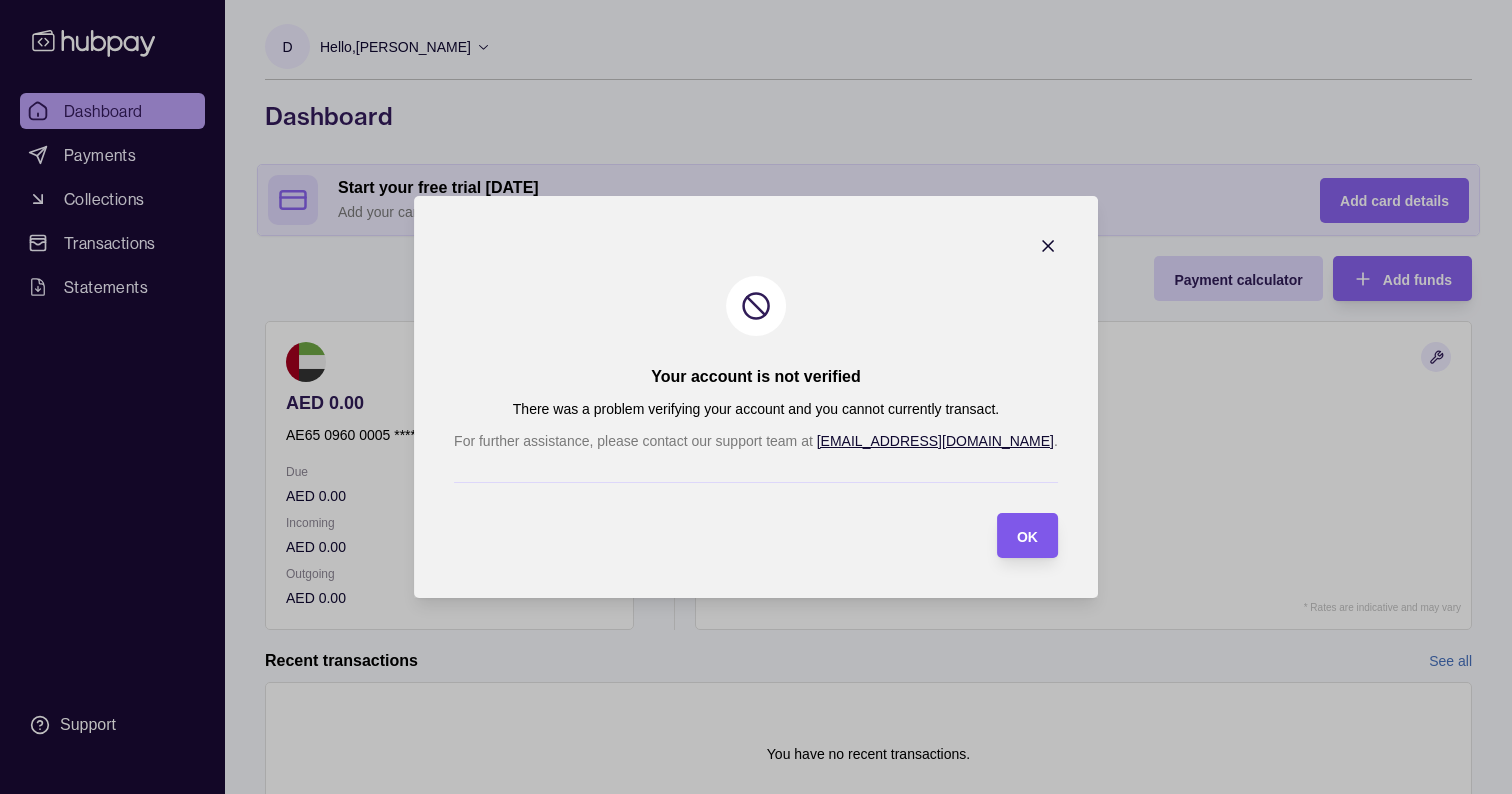 click on "OK" at bounding box center [1027, 537] 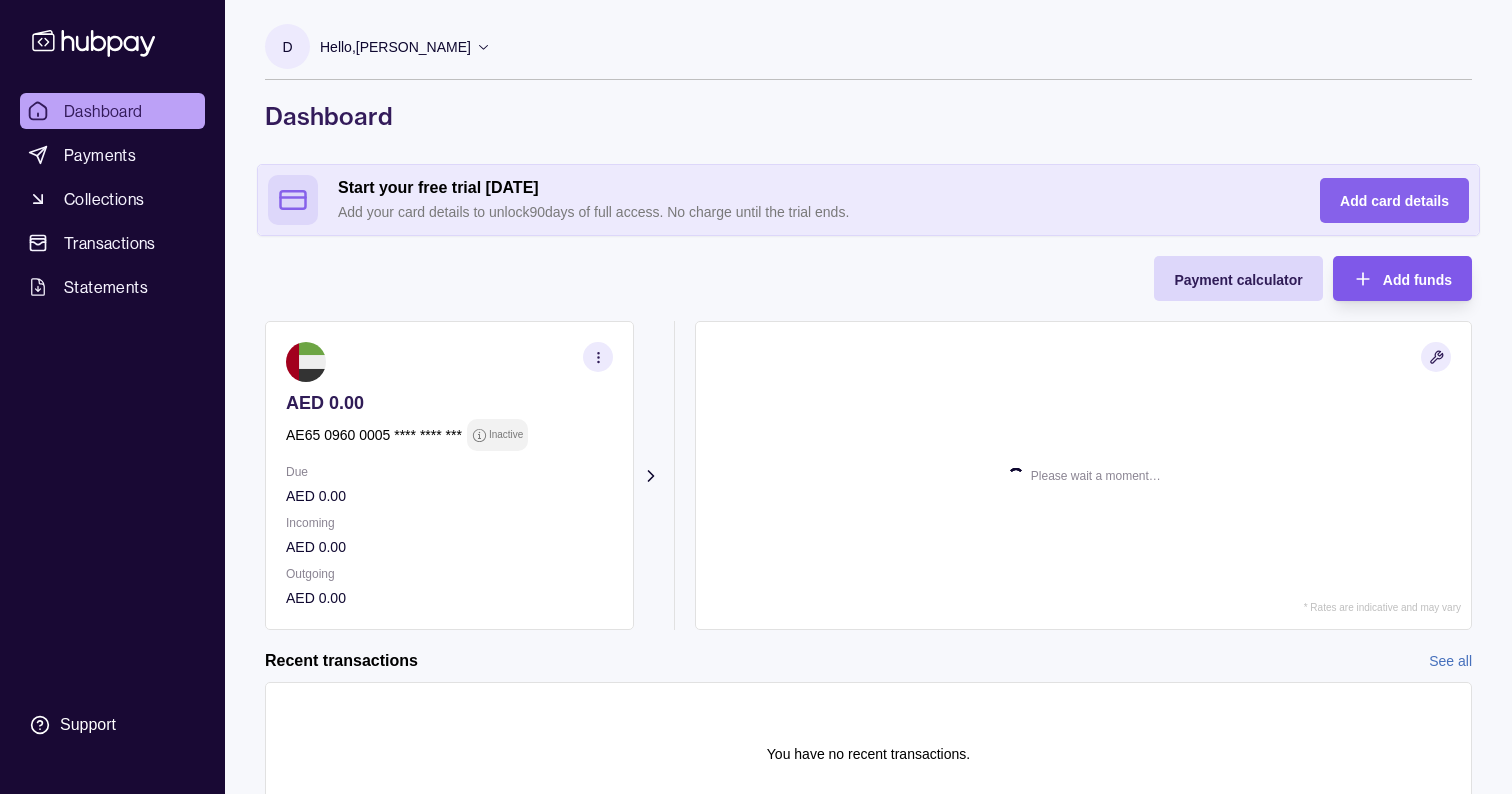 scroll, scrollTop: 0, scrollLeft: 0, axis: both 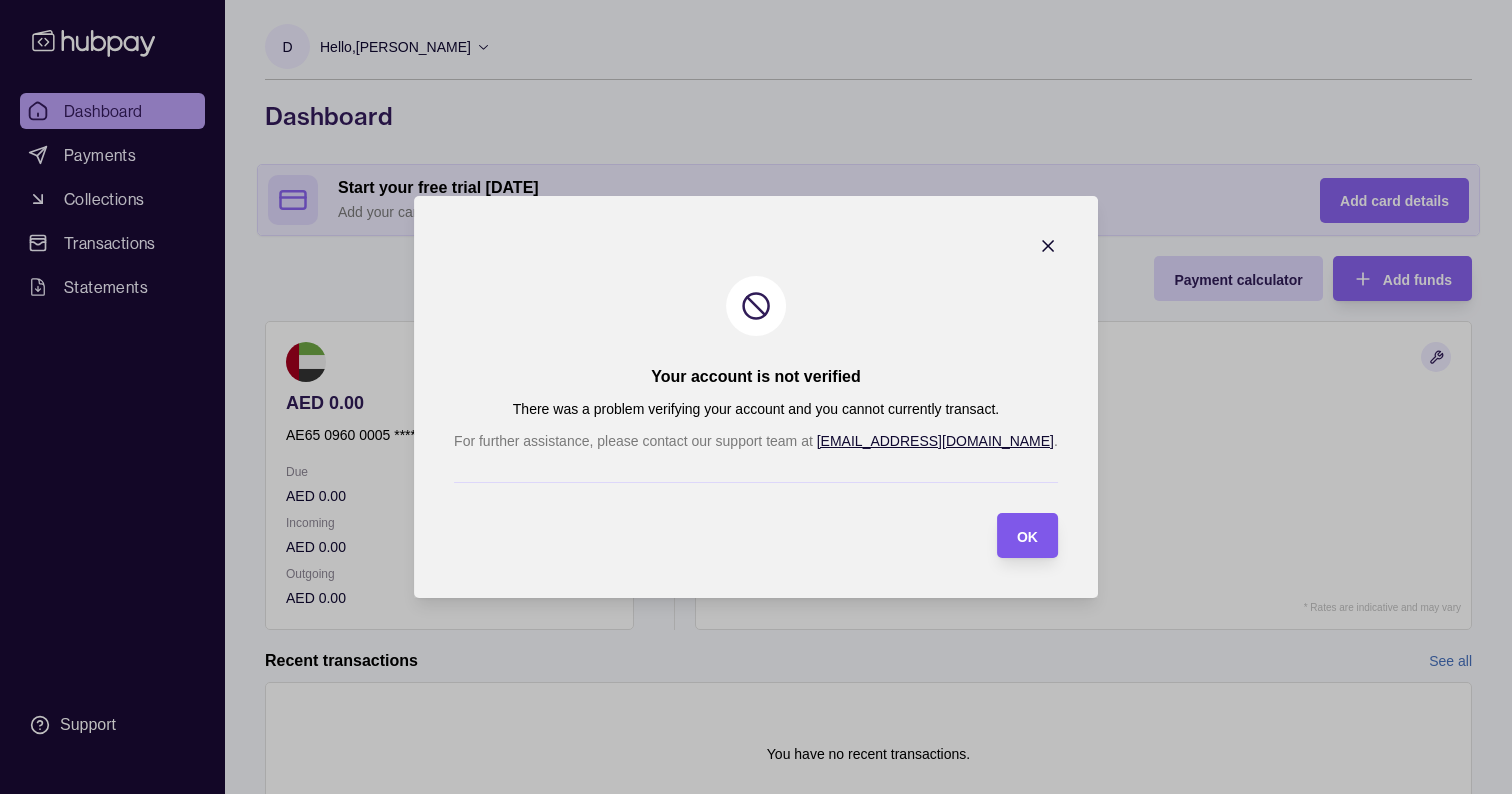 click on "OK" at bounding box center (1027, 535) 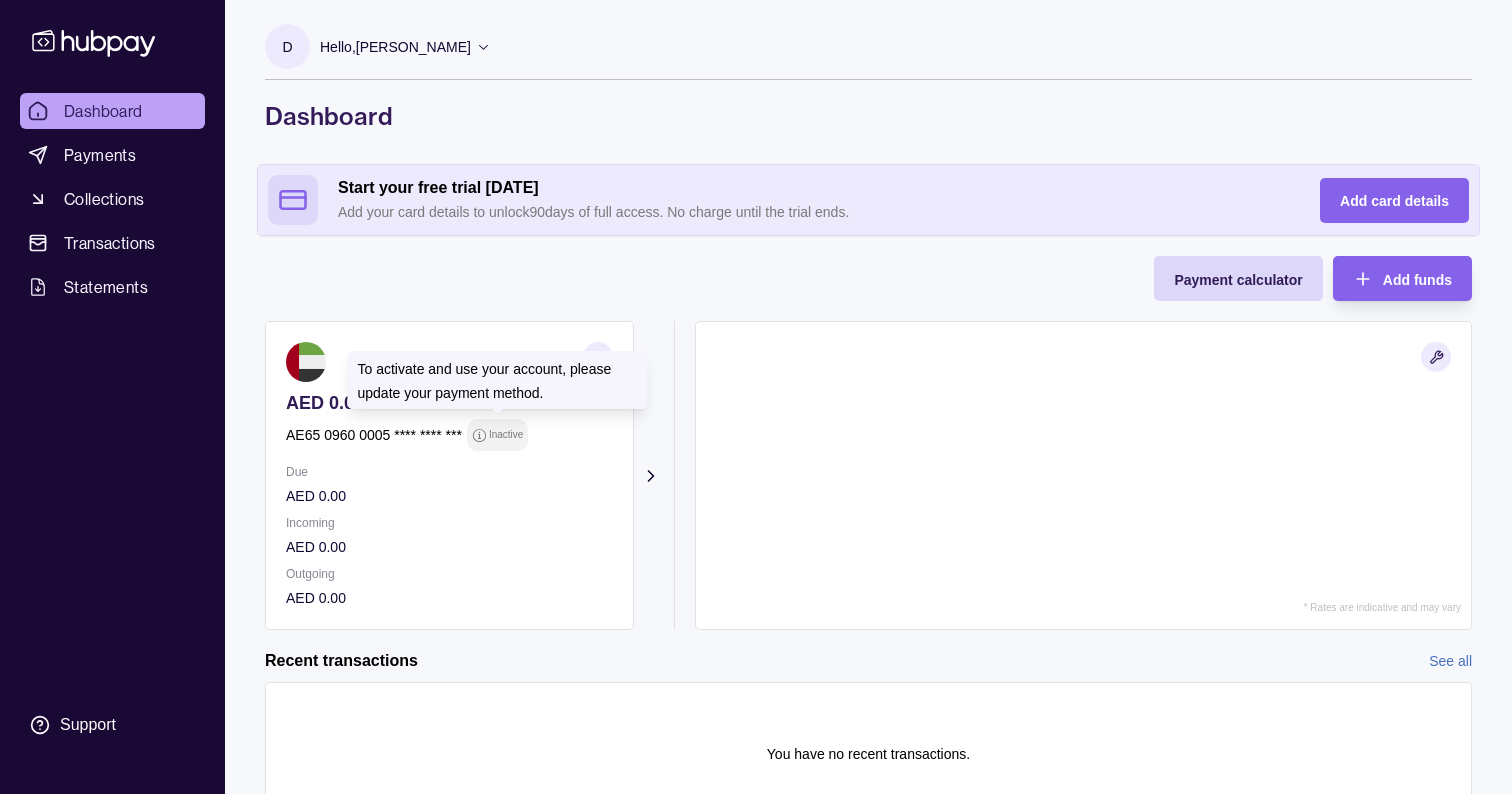 click on "Inactive" at bounding box center (506, 435) 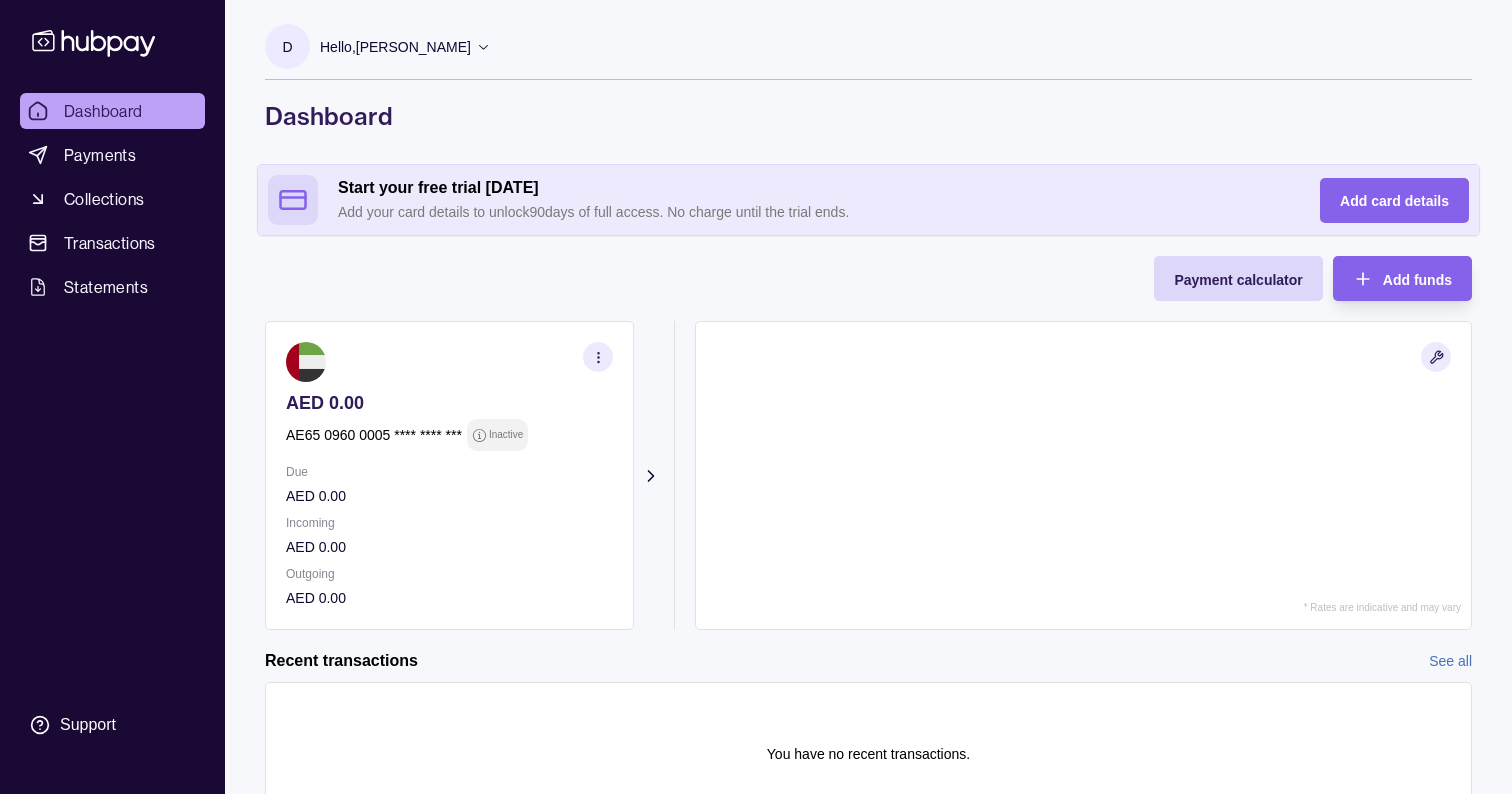 click 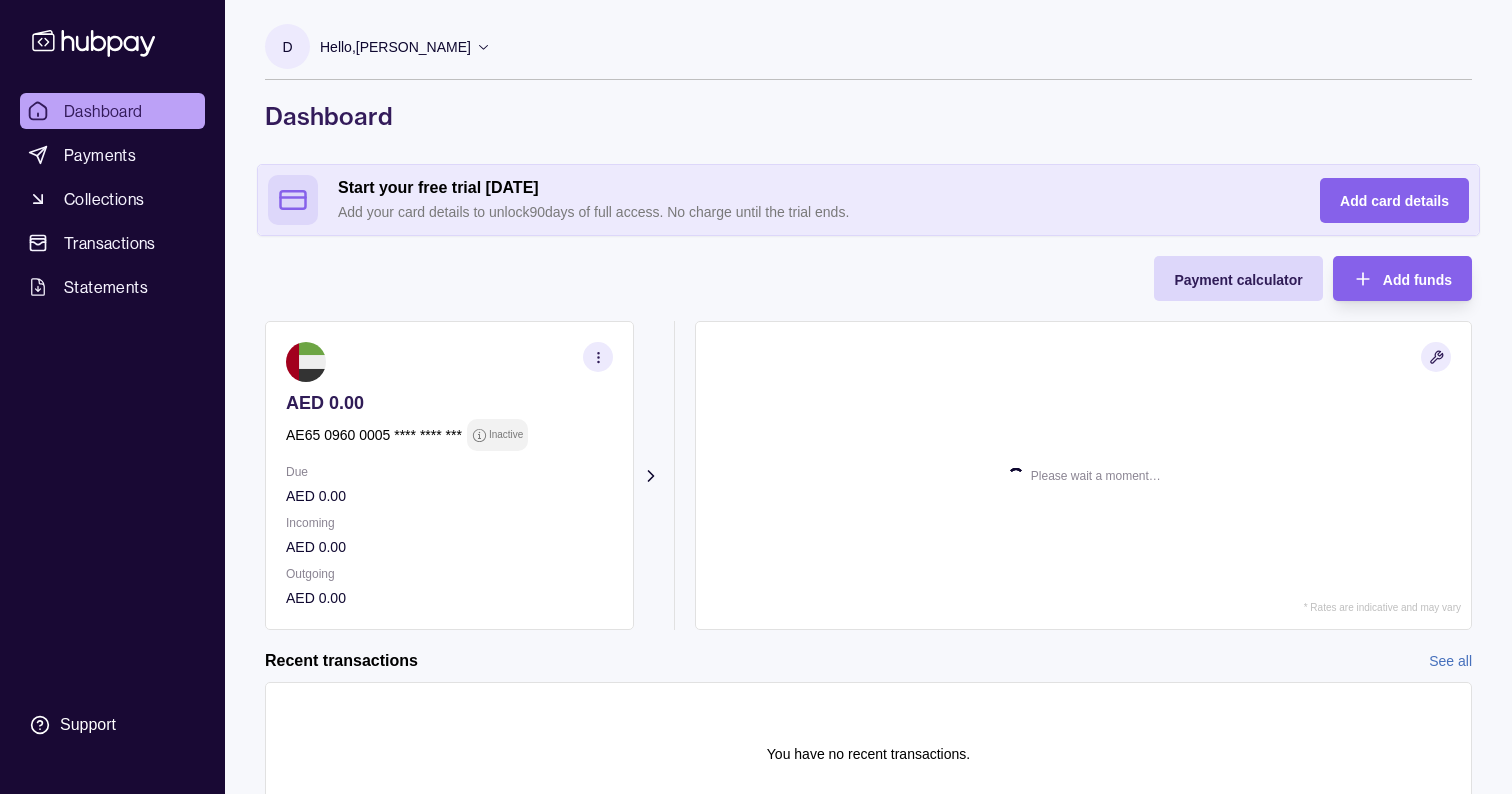 click on "Inactive" at bounding box center [506, 435] 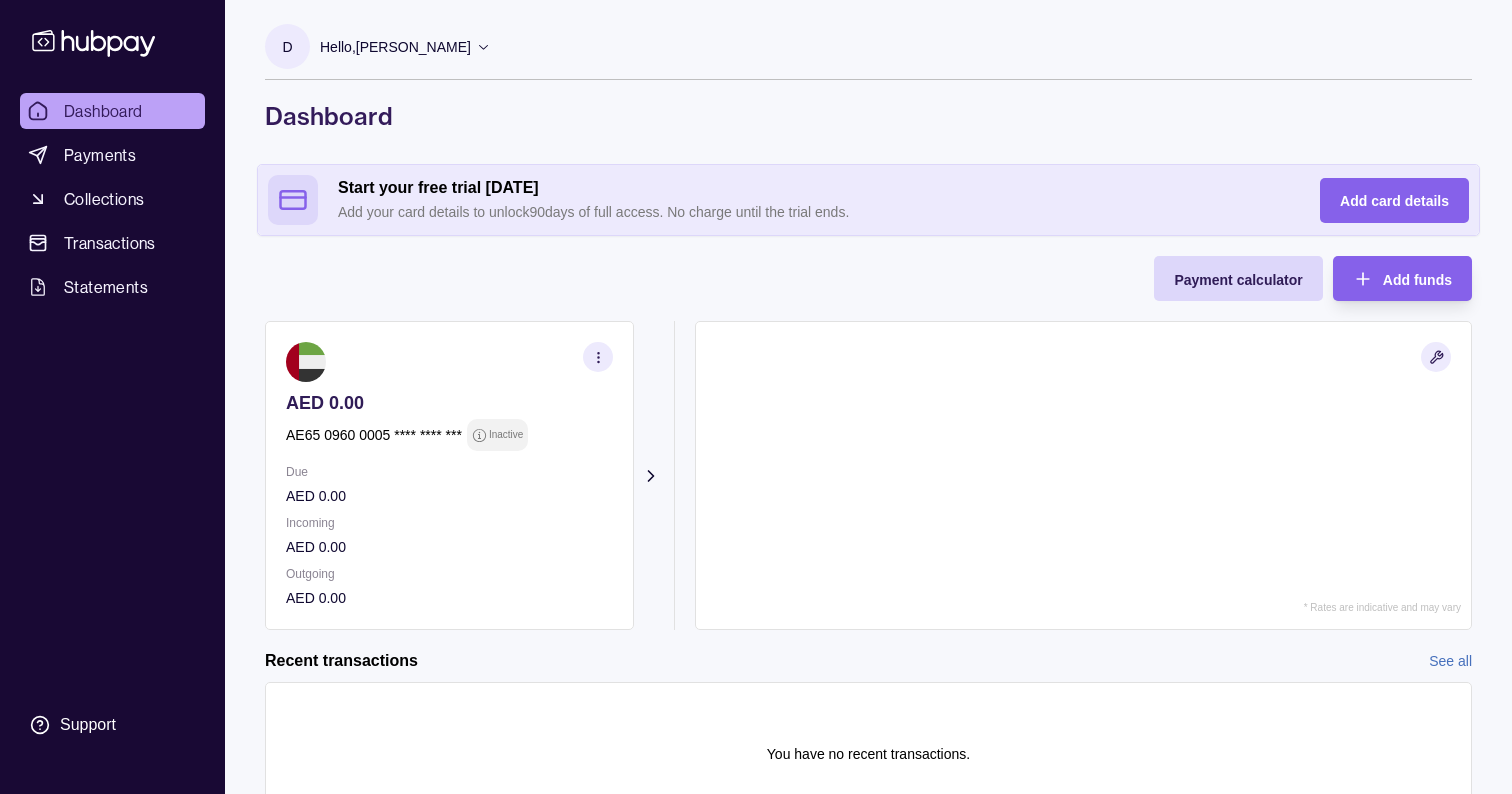 click 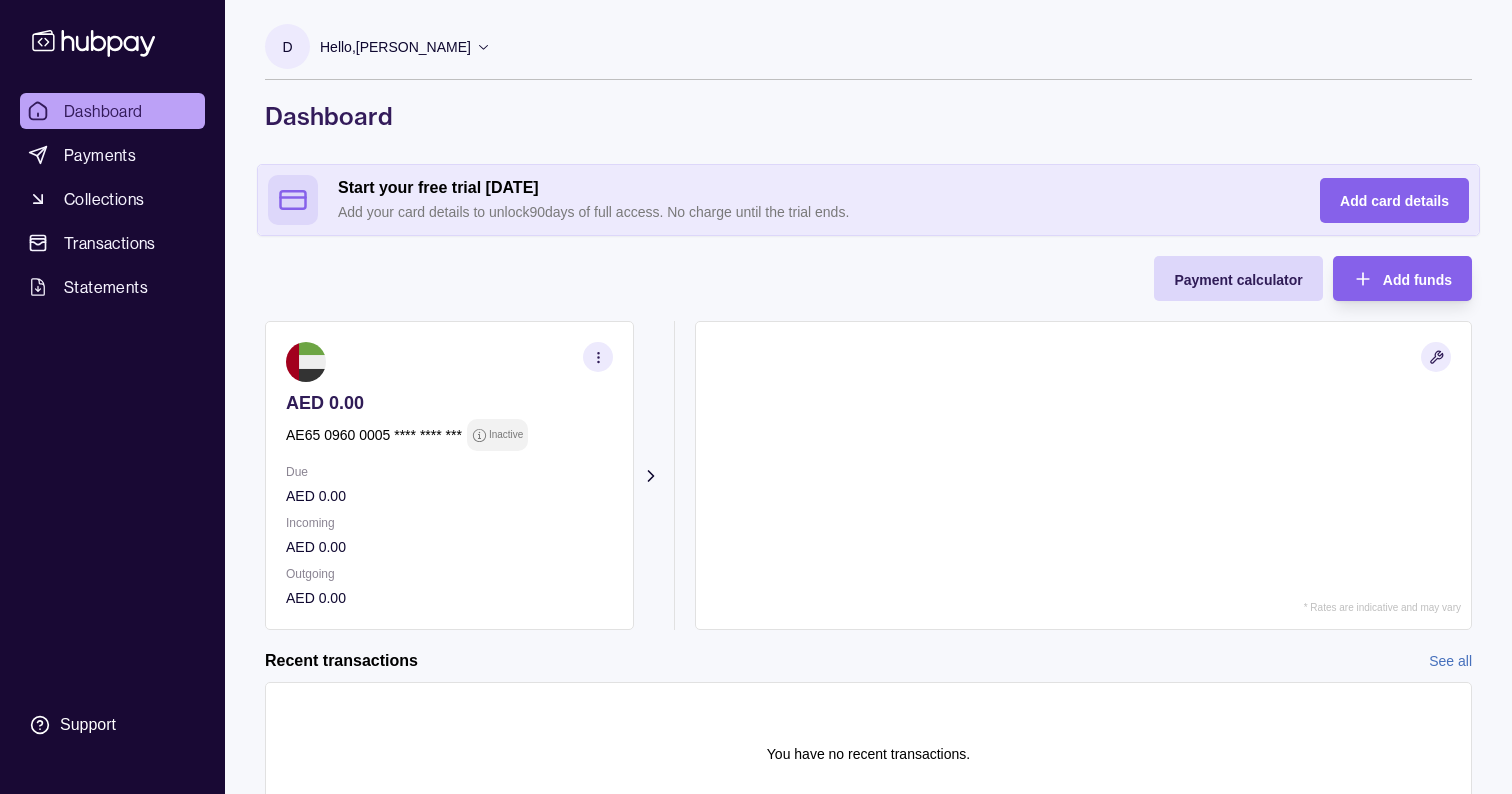 click on "Inactive" at bounding box center [506, 435] 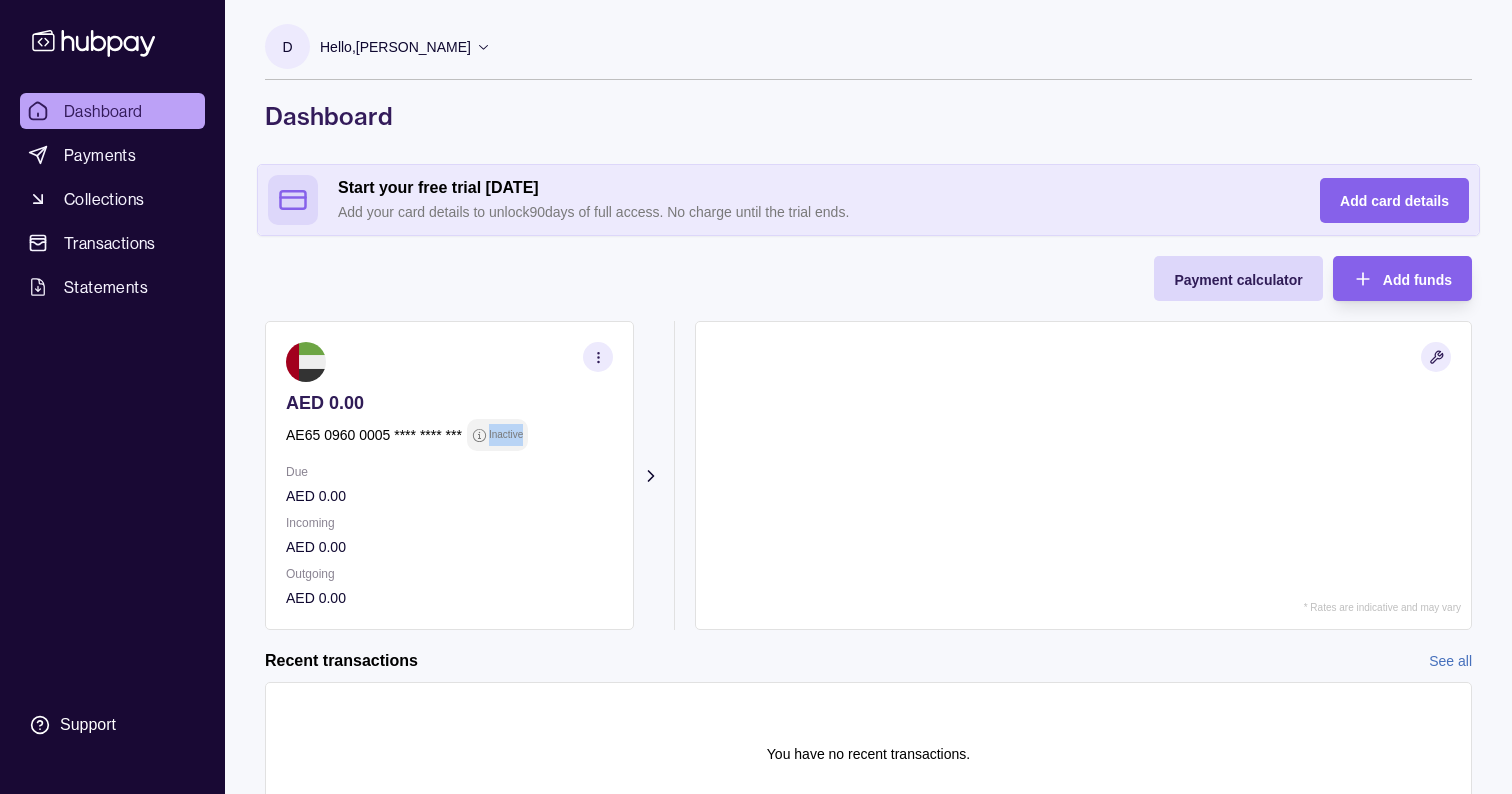 click 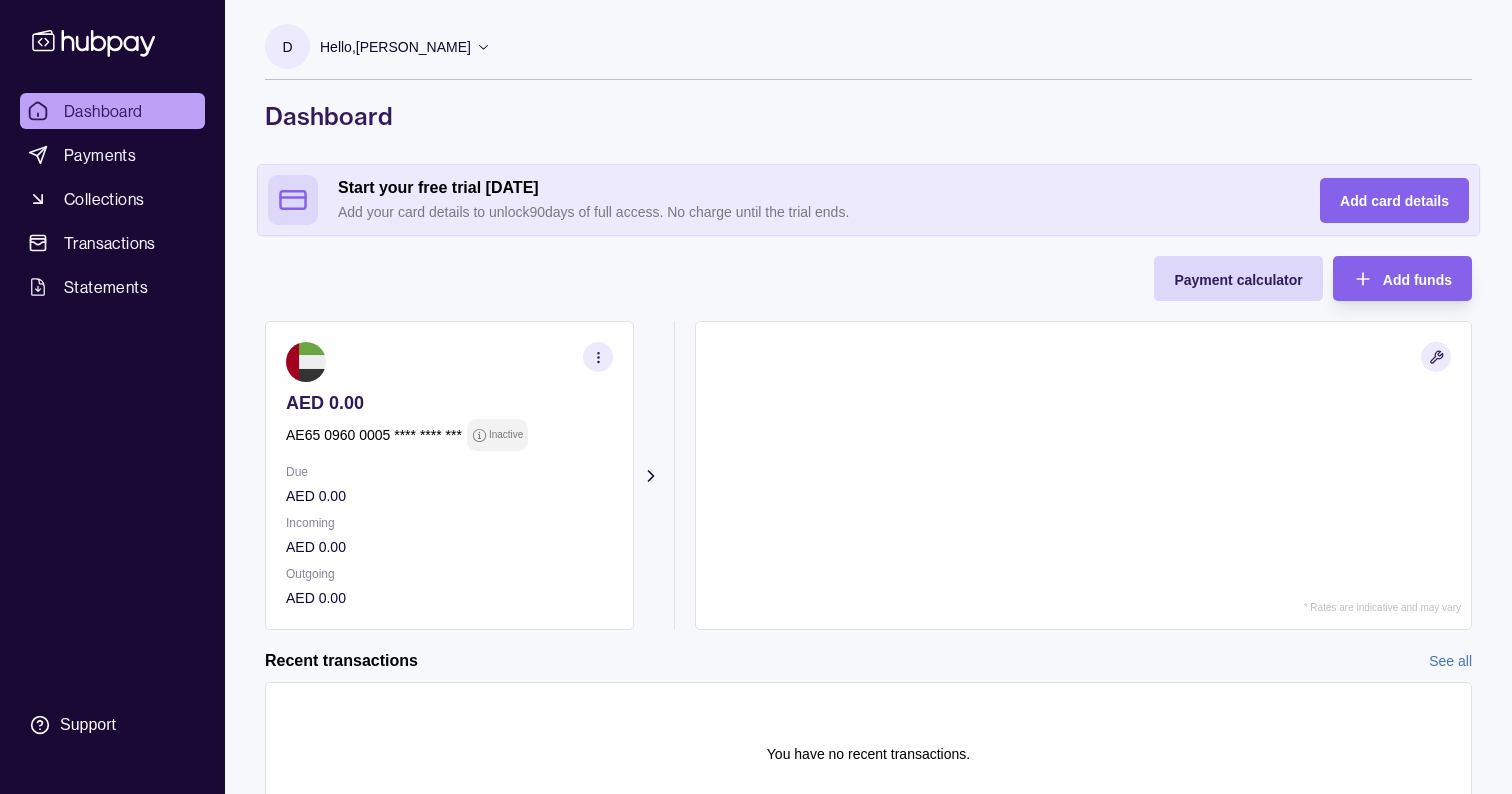 click at bounding box center [449, 362] 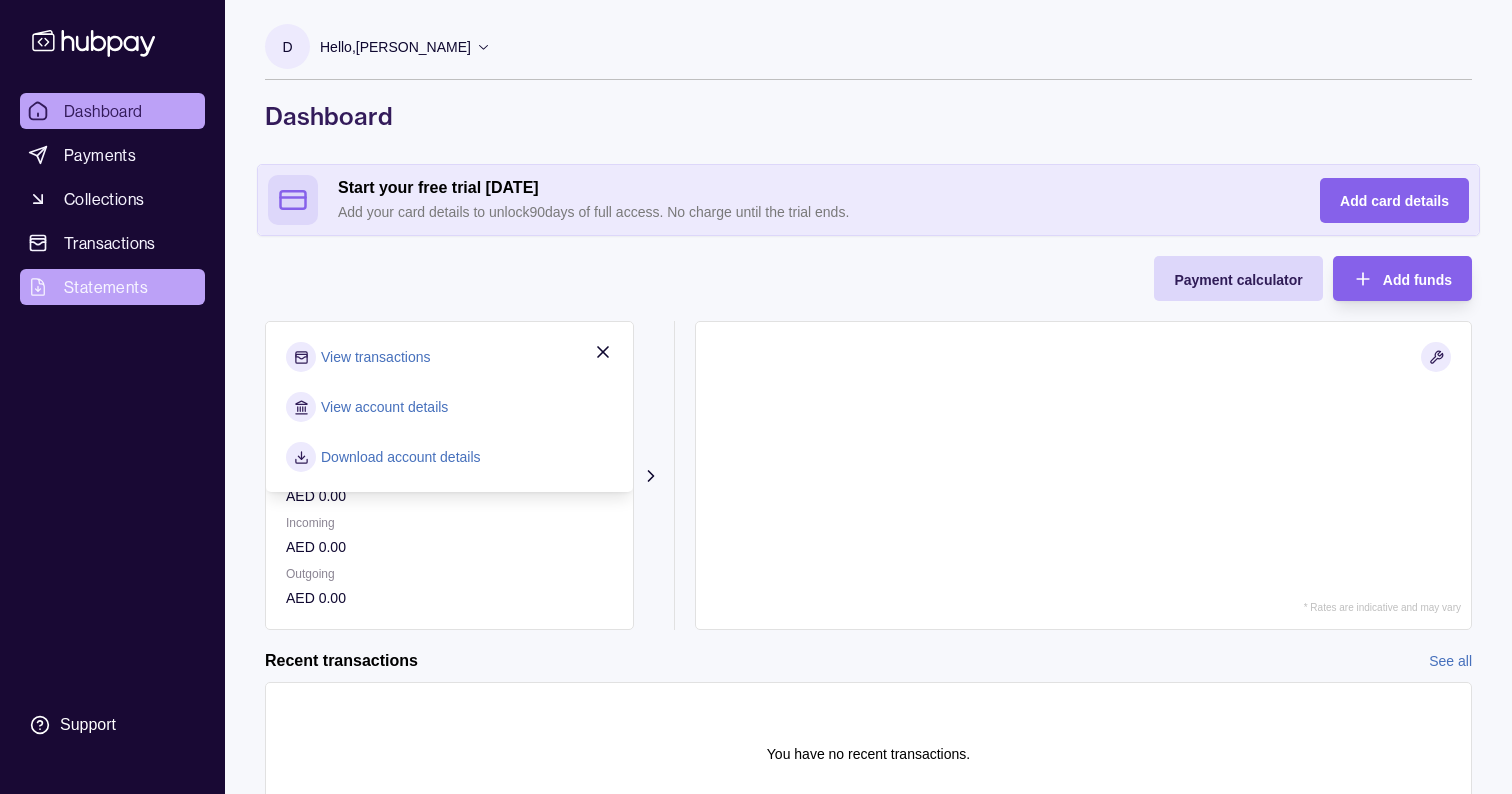 click on "Statements" at bounding box center (106, 287) 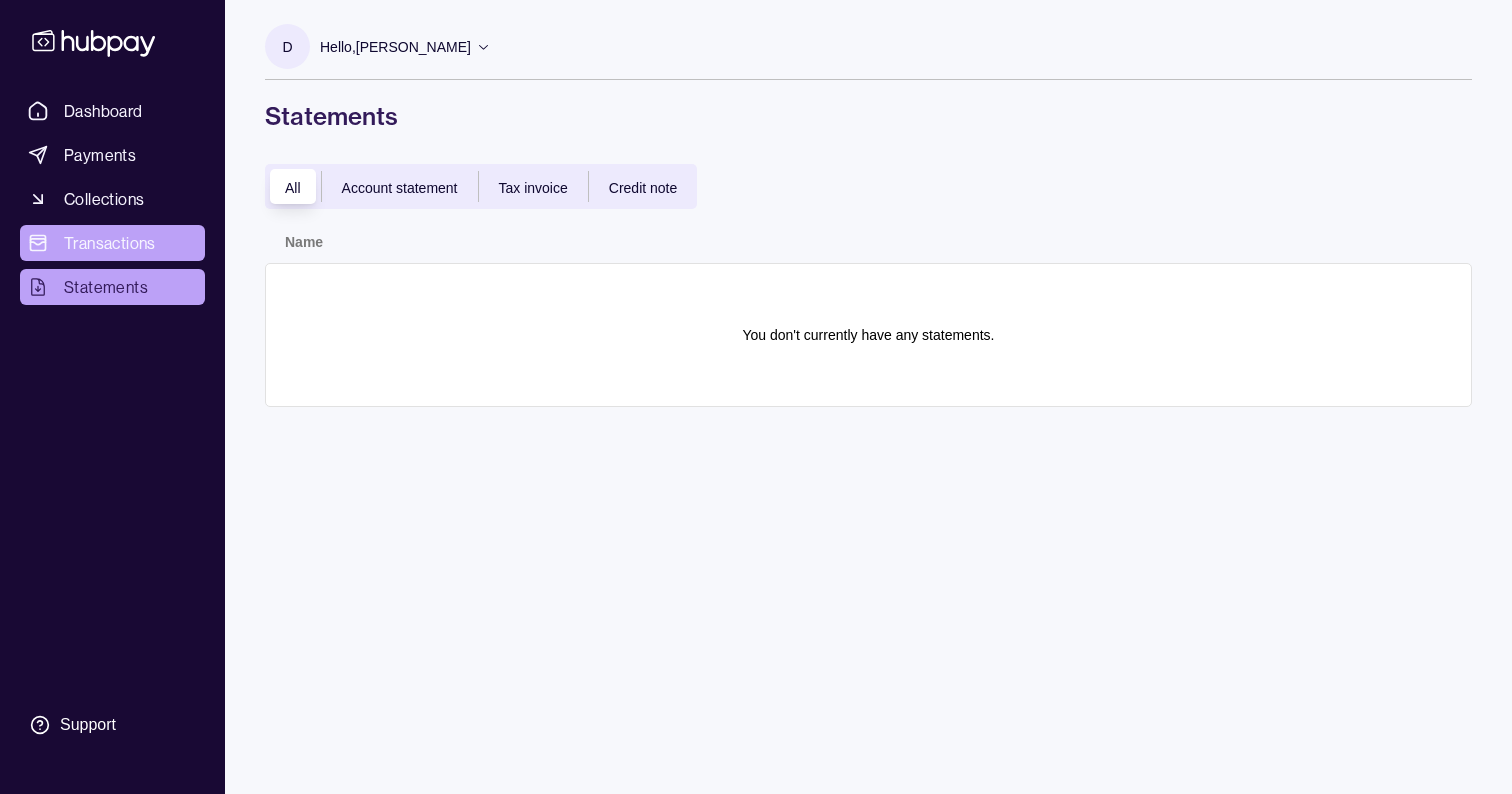 click on "Transactions" at bounding box center [112, 243] 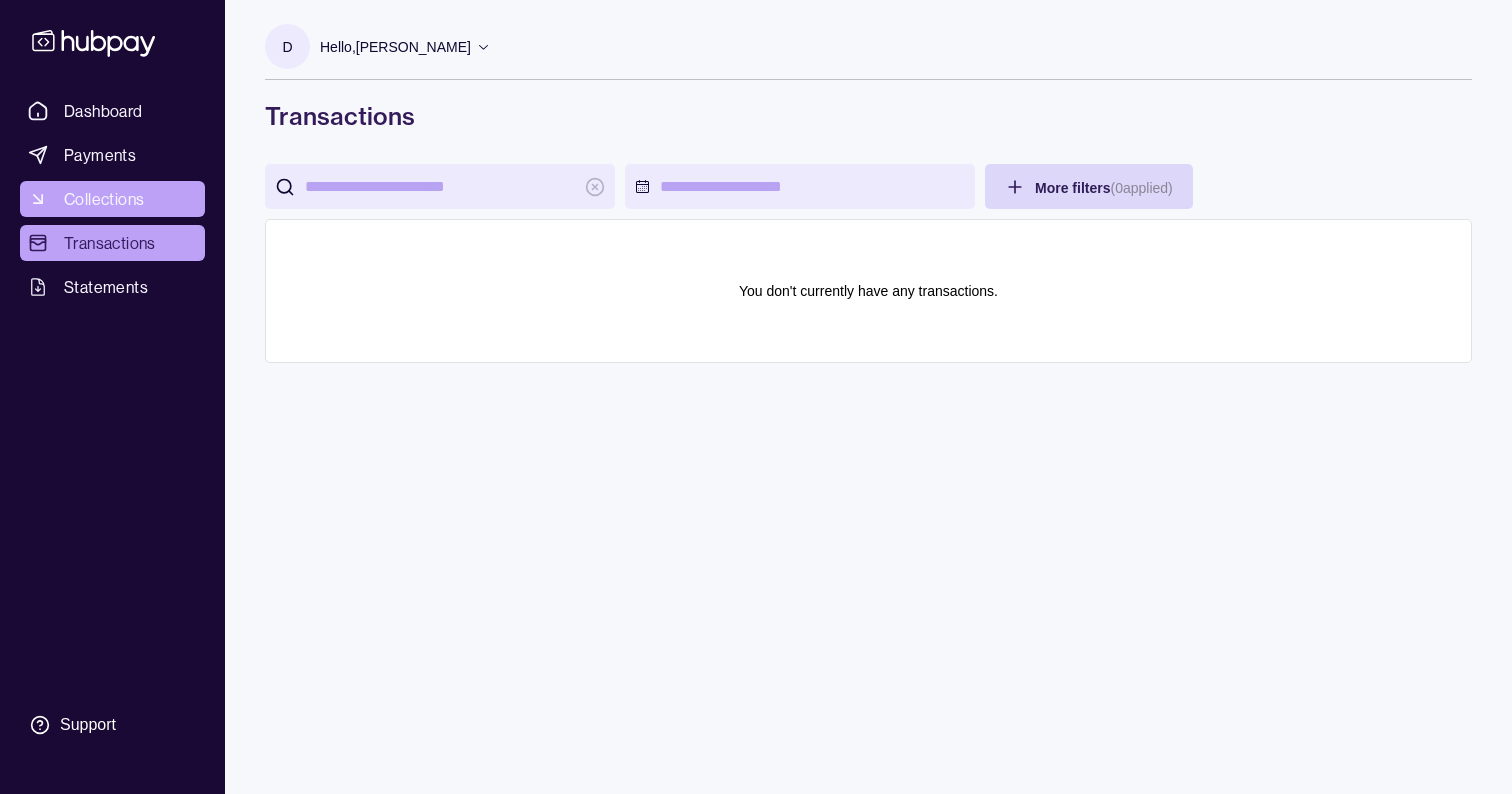 click on "Collections" at bounding box center [112, 199] 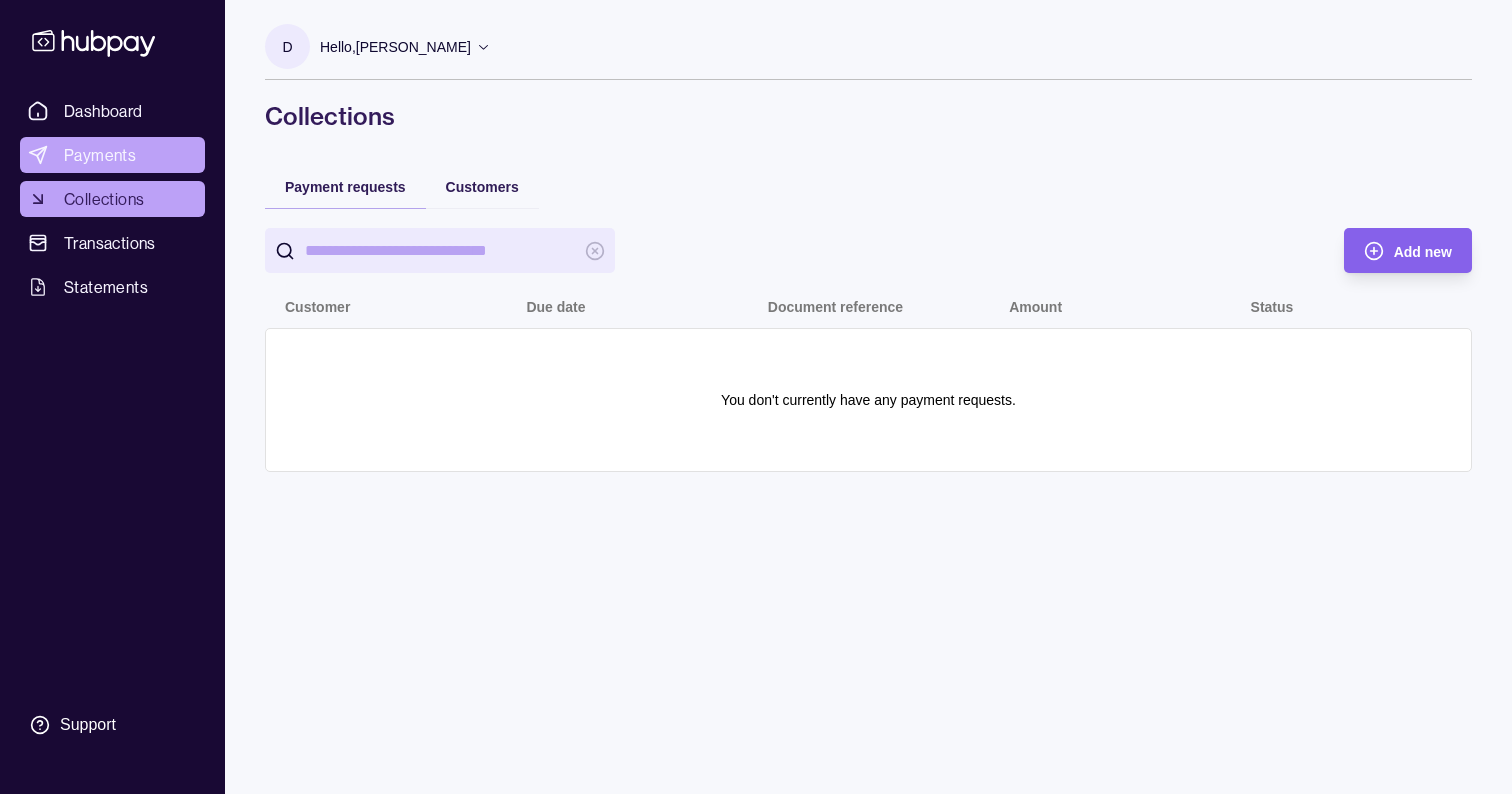 click on "Payments" at bounding box center (100, 155) 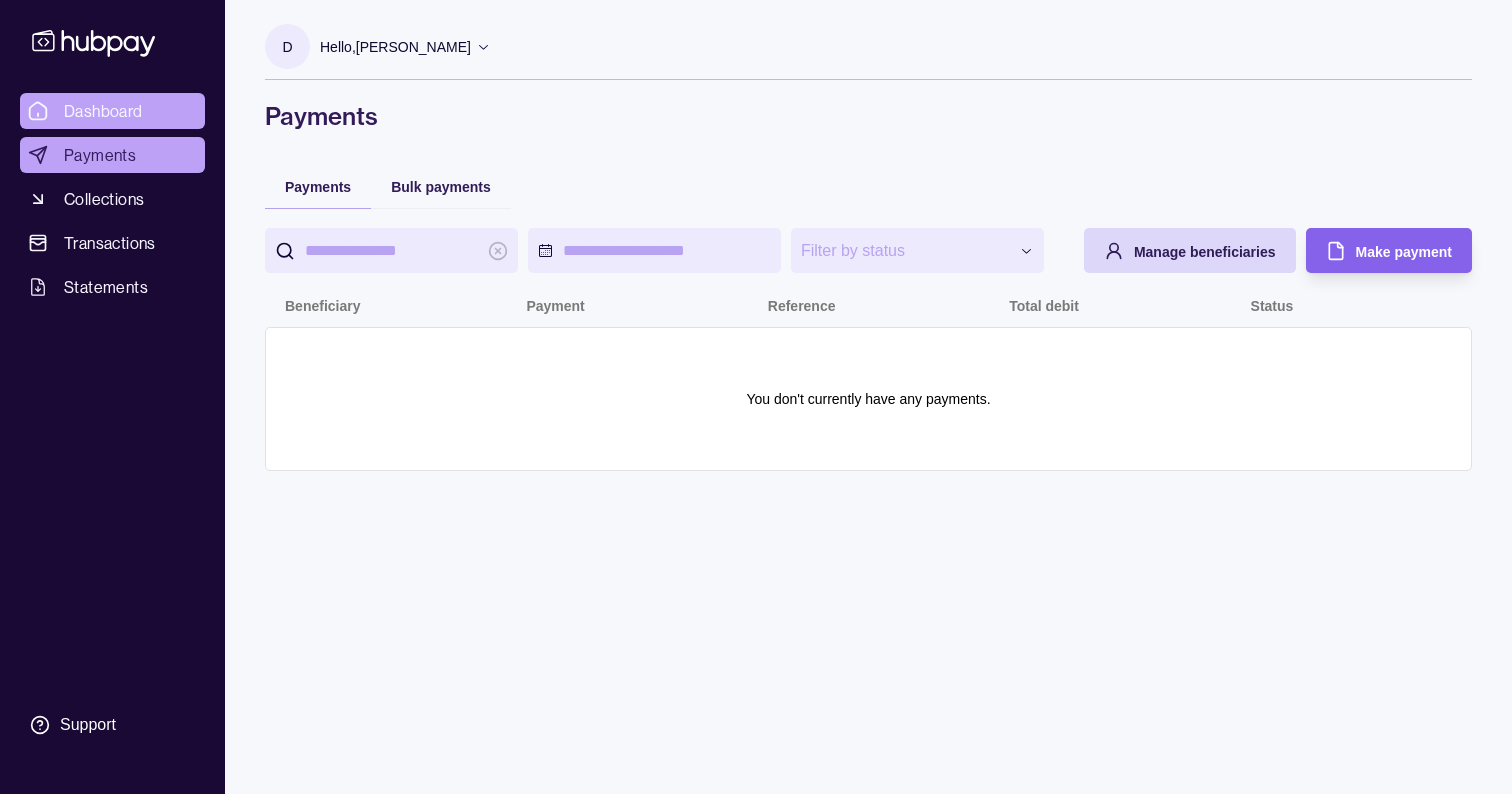 click on "Dashboard" at bounding box center [103, 111] 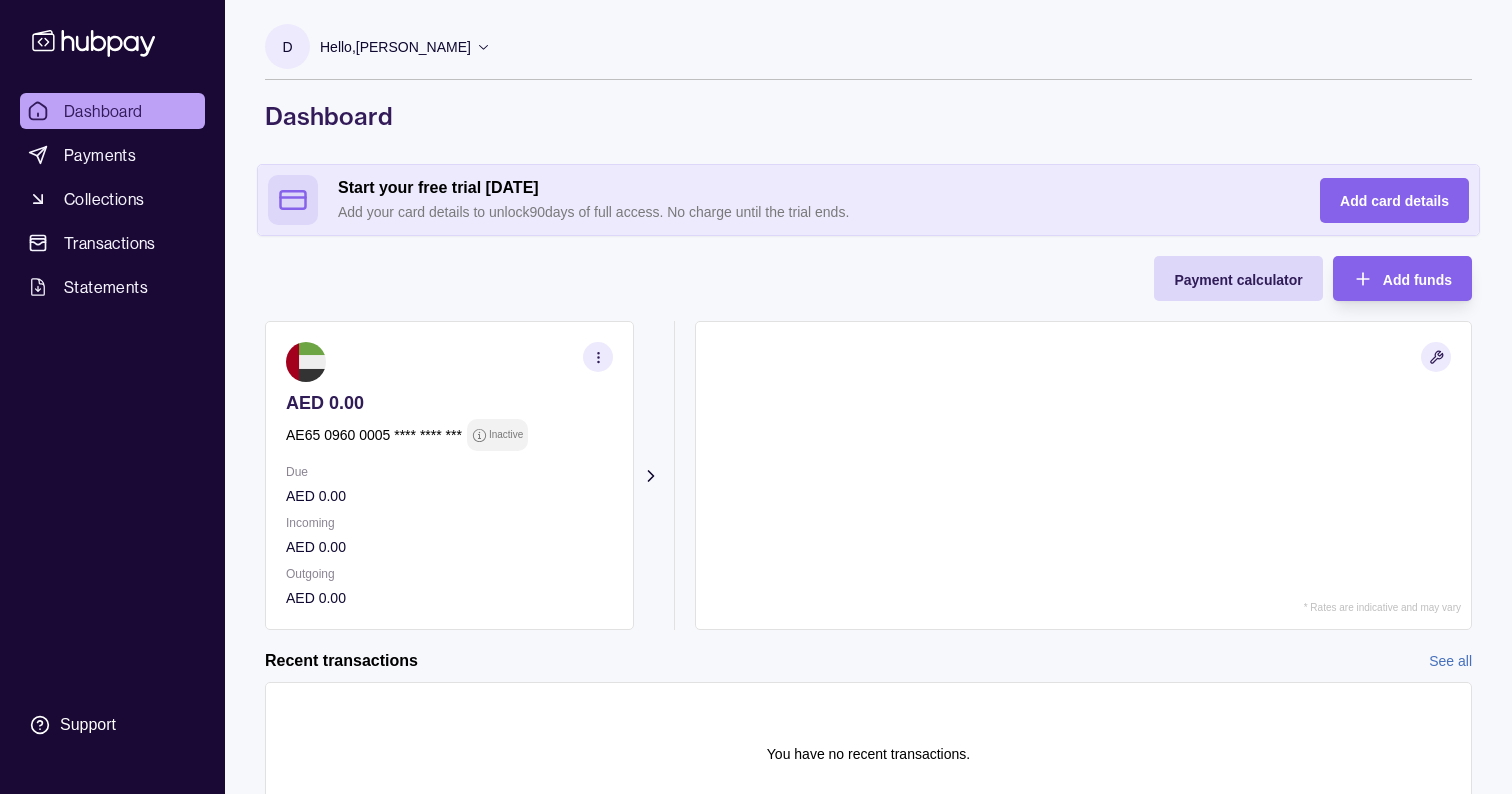 click on "AED 0.00 AE65 0960 0005 **** **** *** Inactive Due AED 0.00 Incoming AED 0.00 Outgoing AED 0.00 Request new currencies" at bounding box center (459, 475) 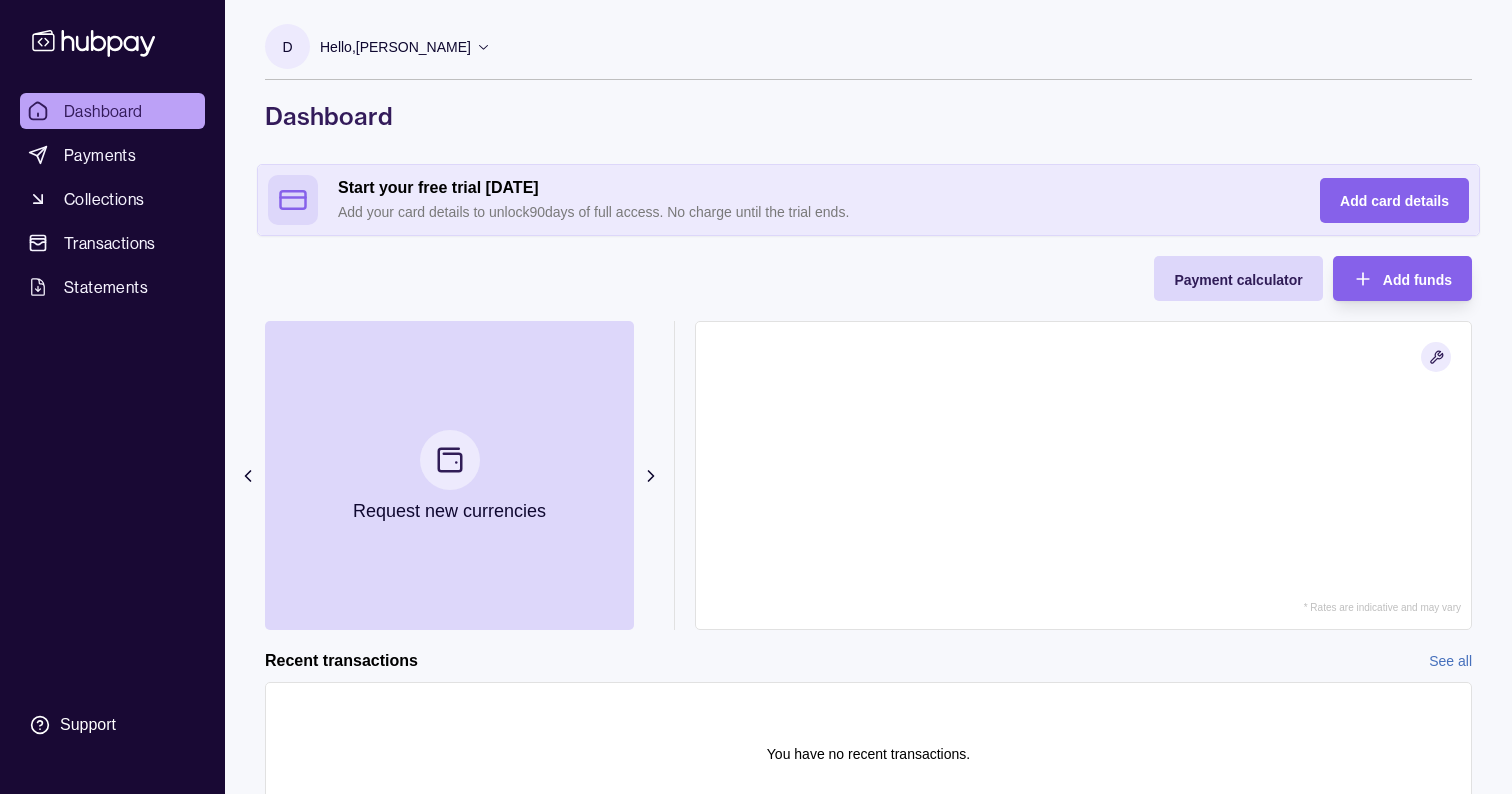 click 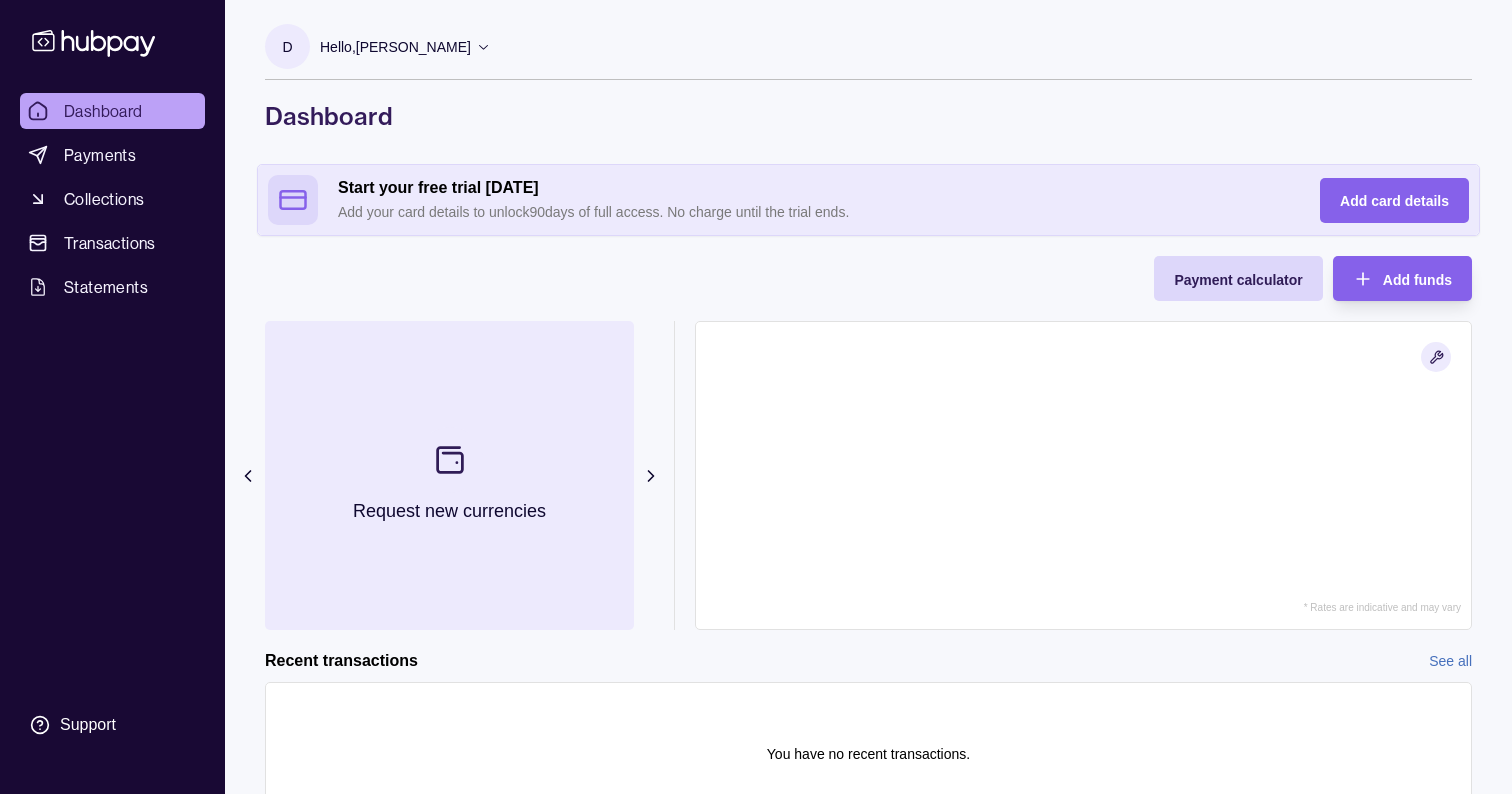 click on "Request new currencies" at bounding box center (449, 475) 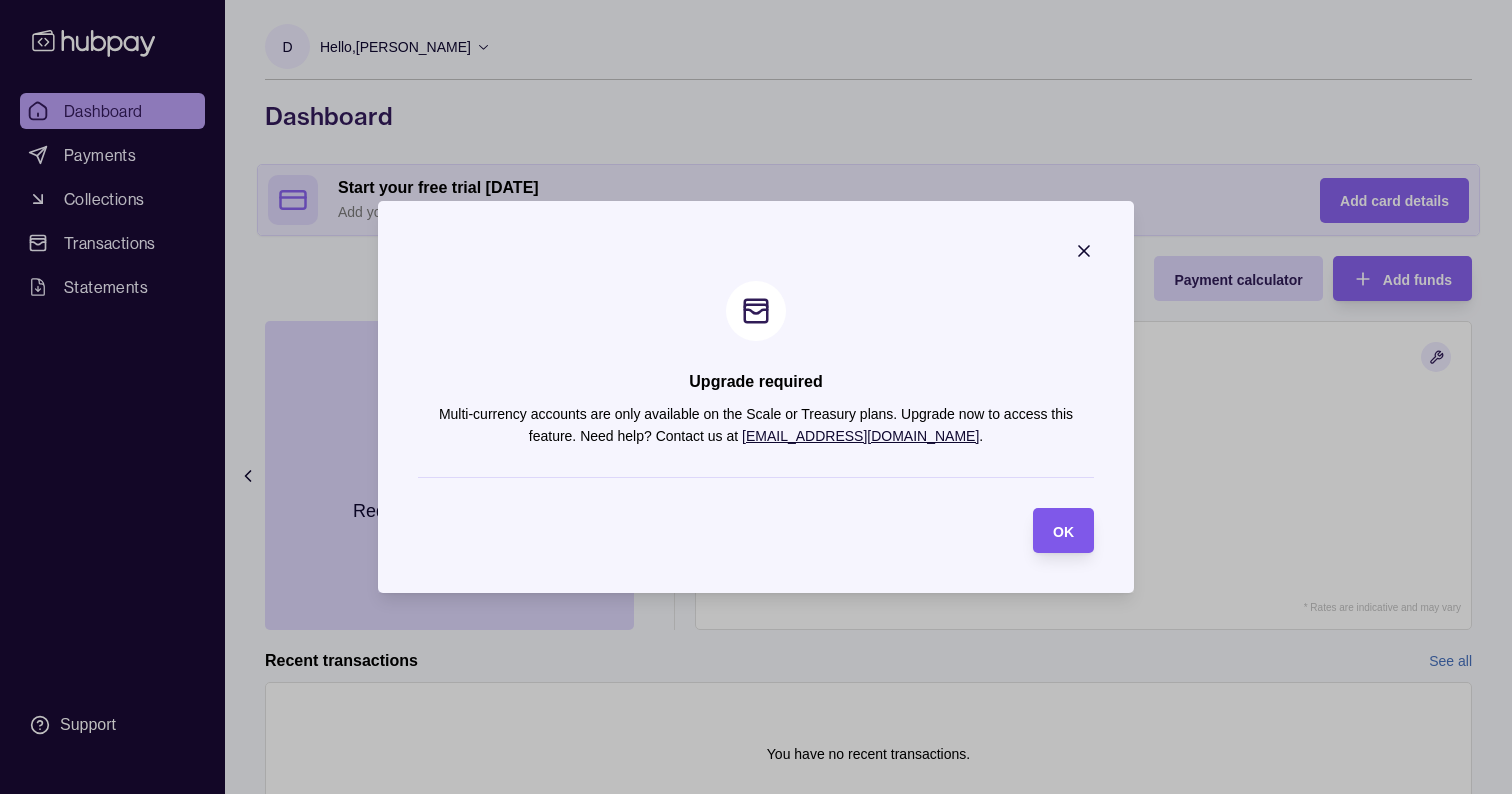 click on "OK" at bounding box center (1063, 532) 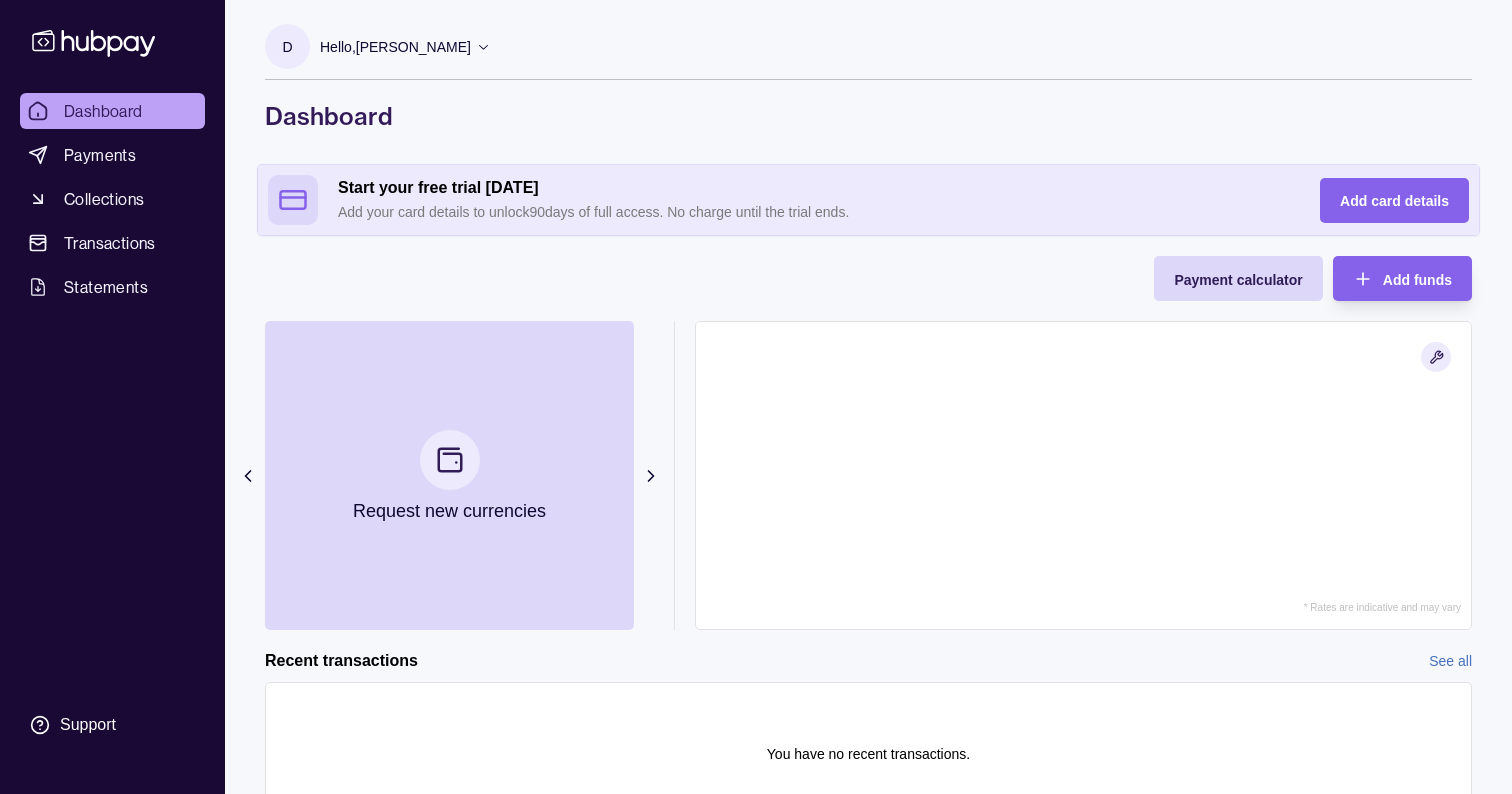 click 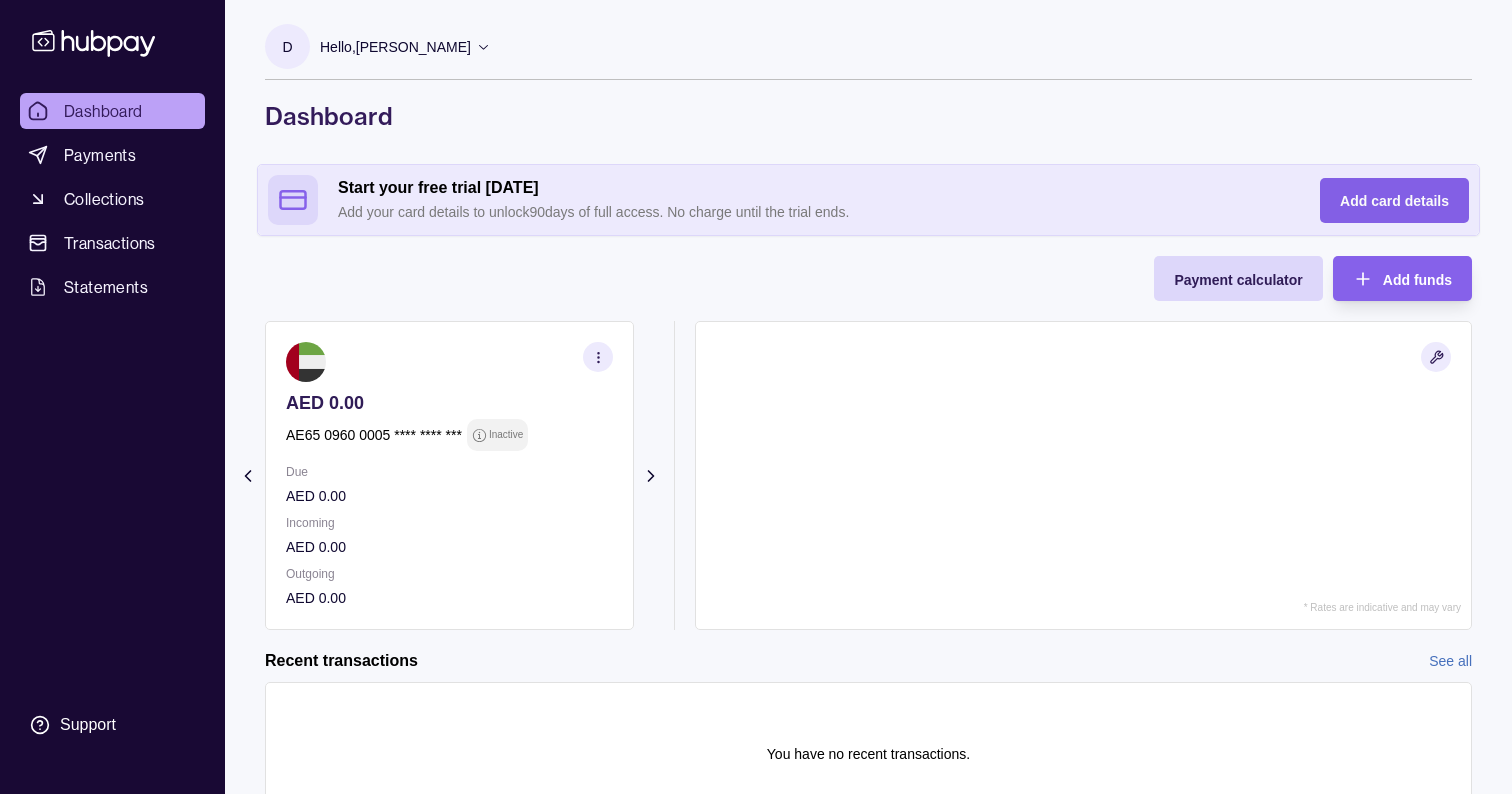 scroll, scrollTop: 0, scrollLeft: 0, axis: both 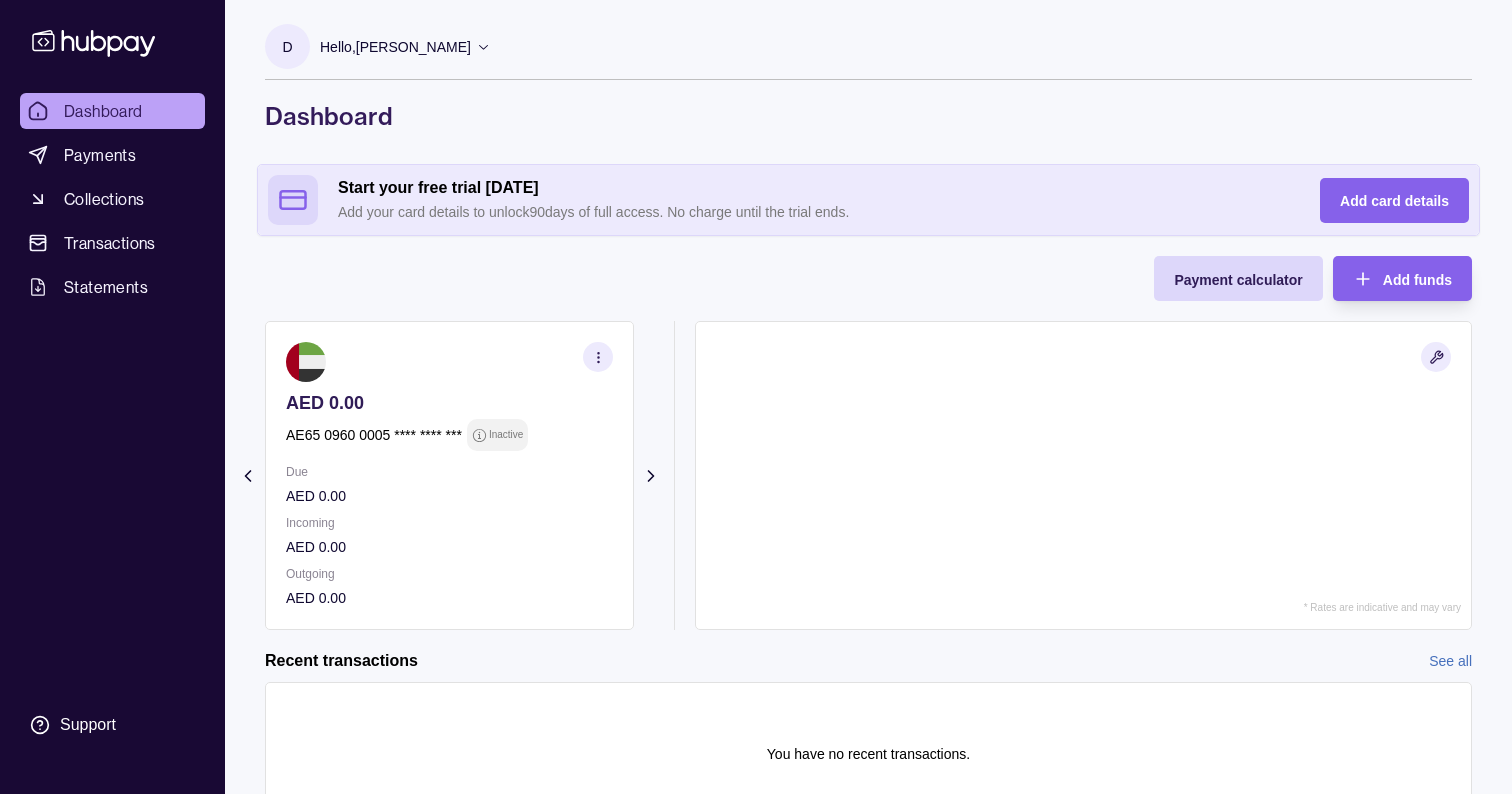 click 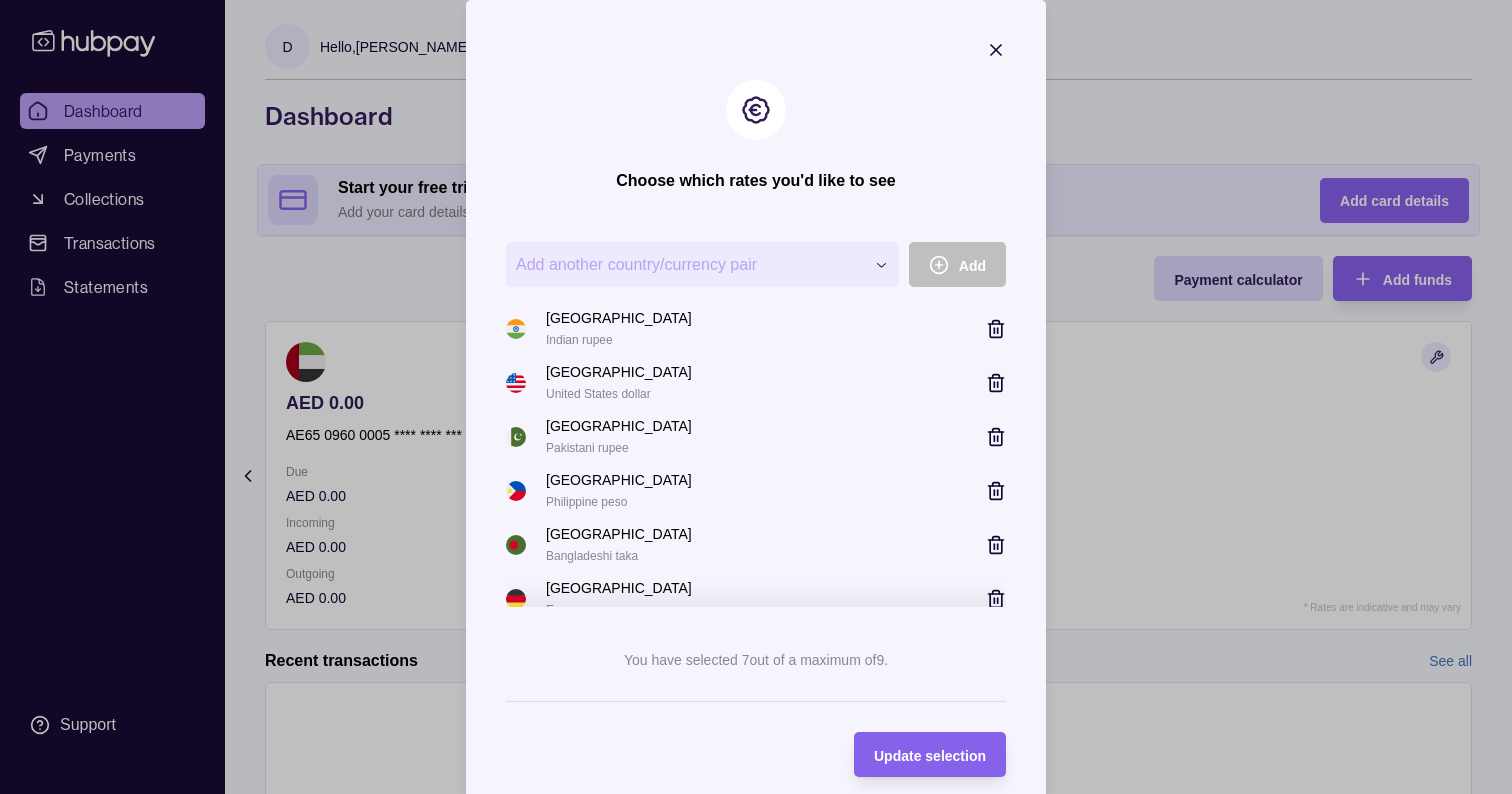 scroll, scrollTop: 0, scrollLeft: 0, axis: both 